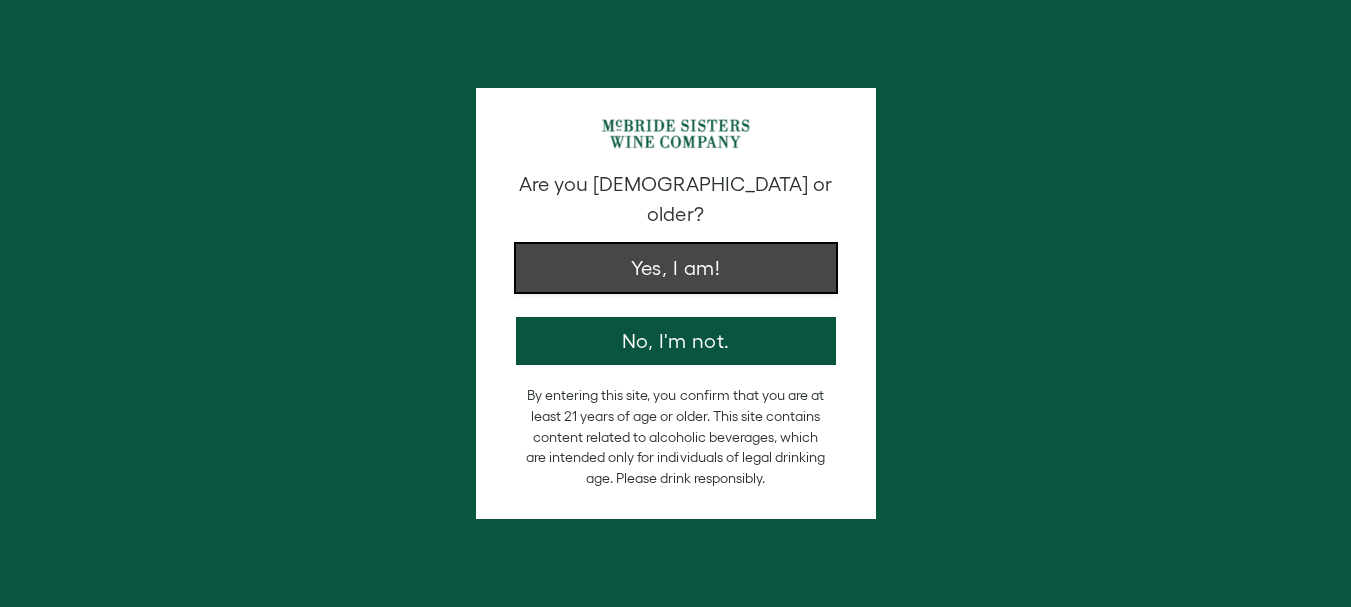 click on "Yes, I am!" at bounding box center [676, 268] 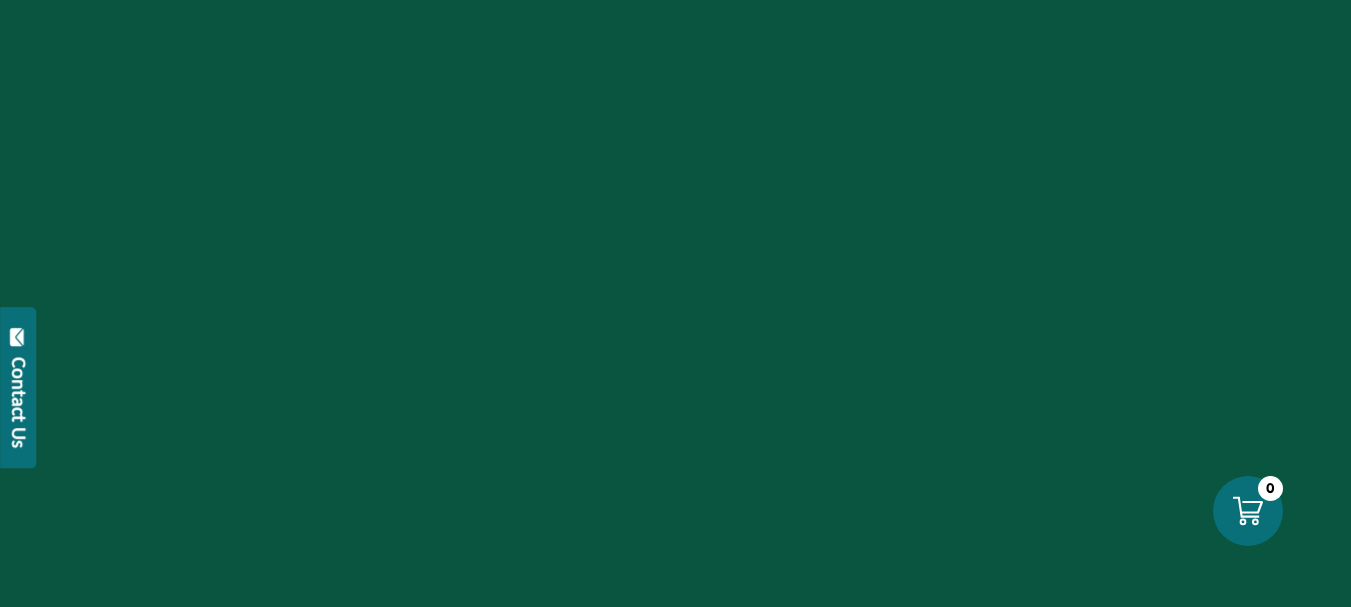 click at bounding box center (675, 303) 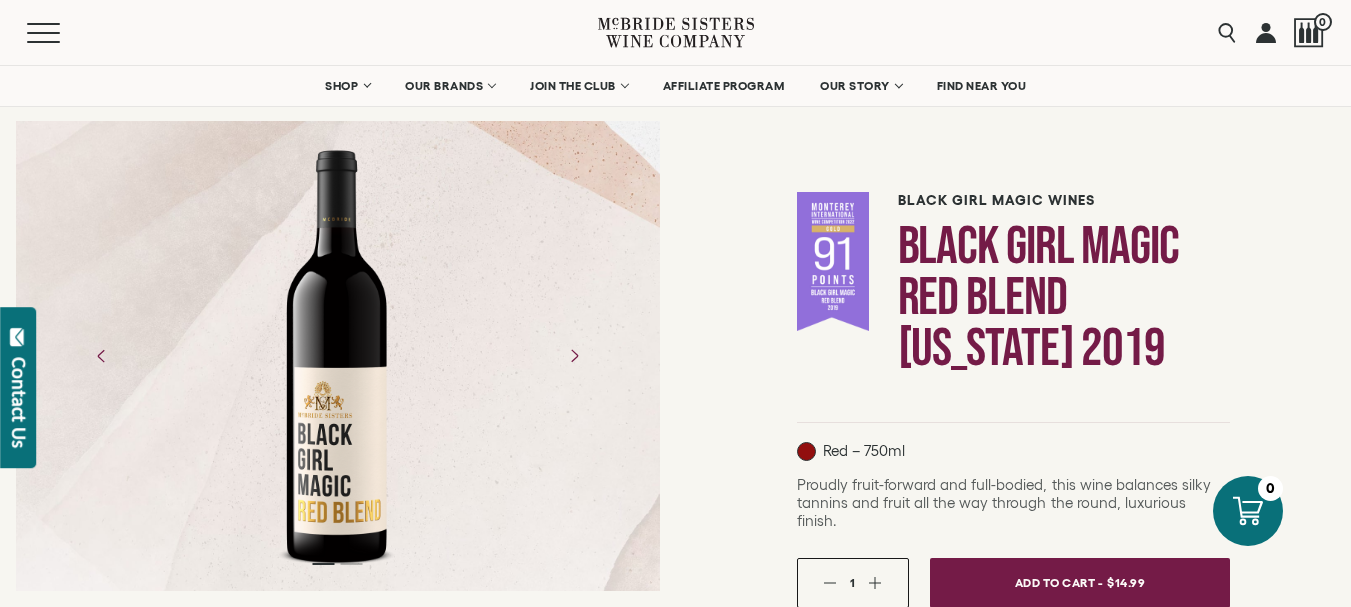 scroll, scrollTop: 100, scrollLeft: 0, axis: vertical 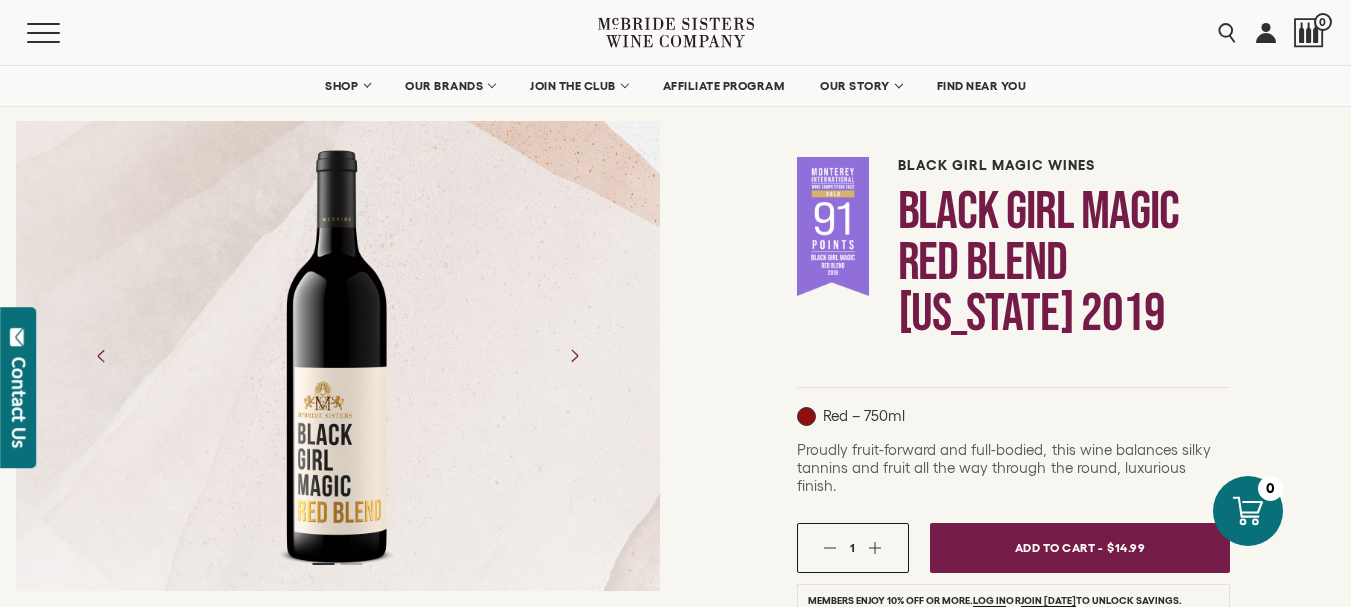 click at bounding box center (337, 356) 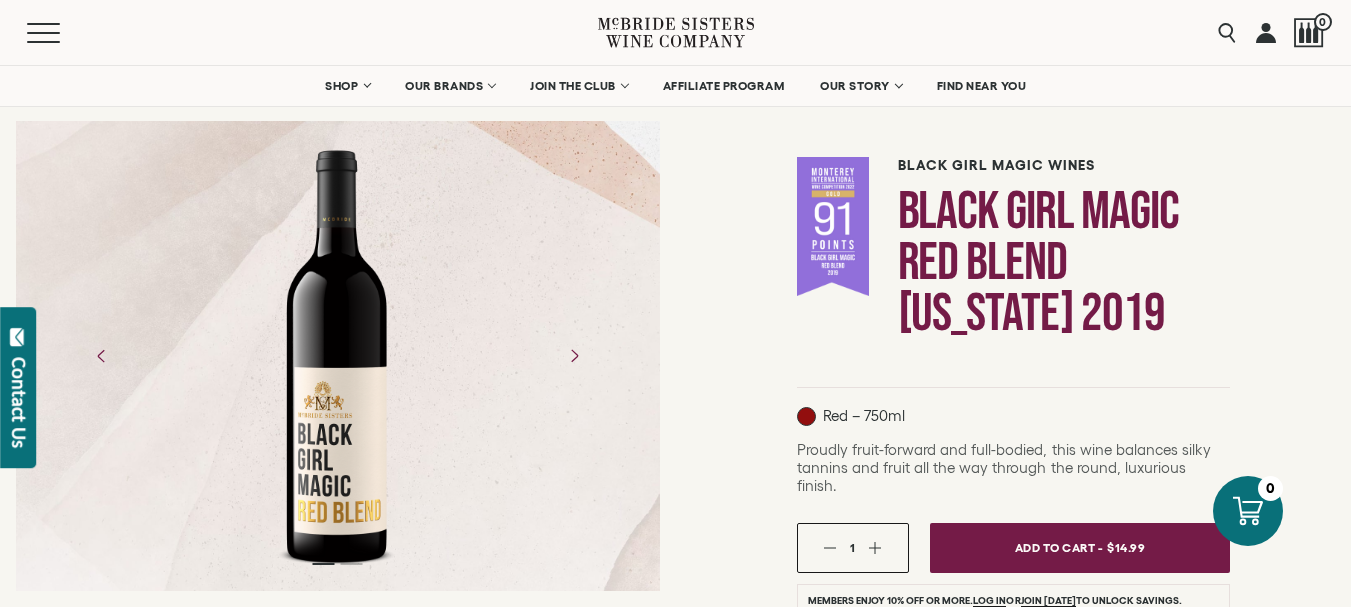click at bounding box center [337, 356] 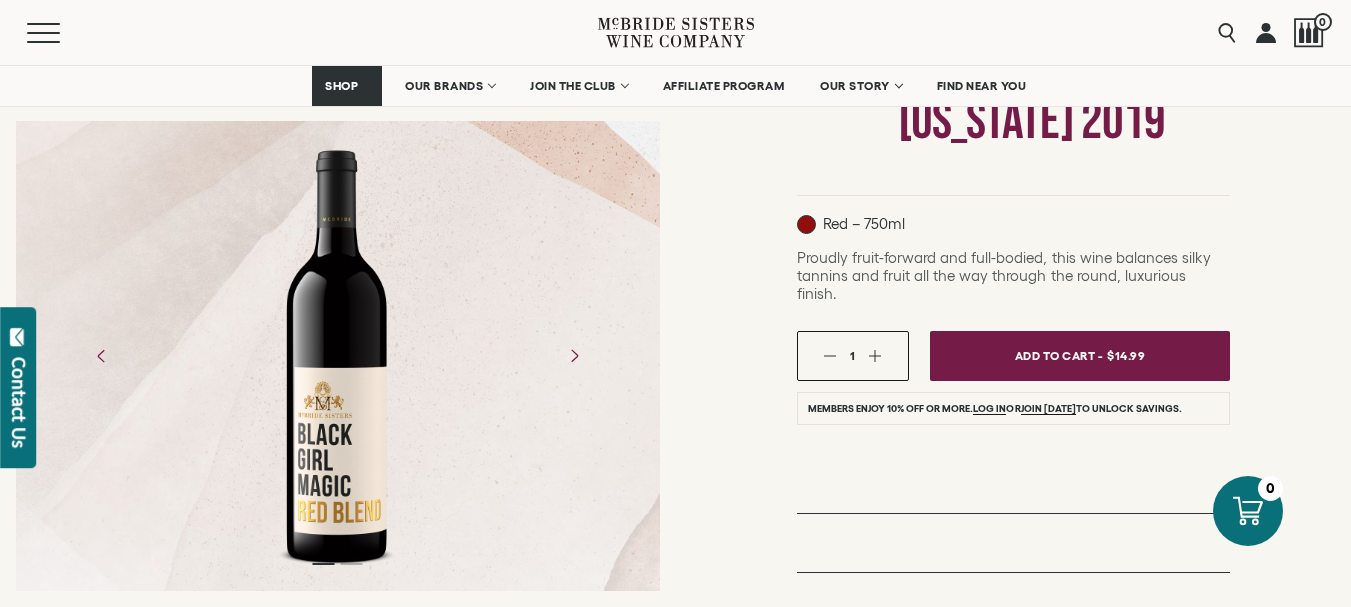 scroll, scrollTop: 300, scrollLeft: 0, axis: vertical 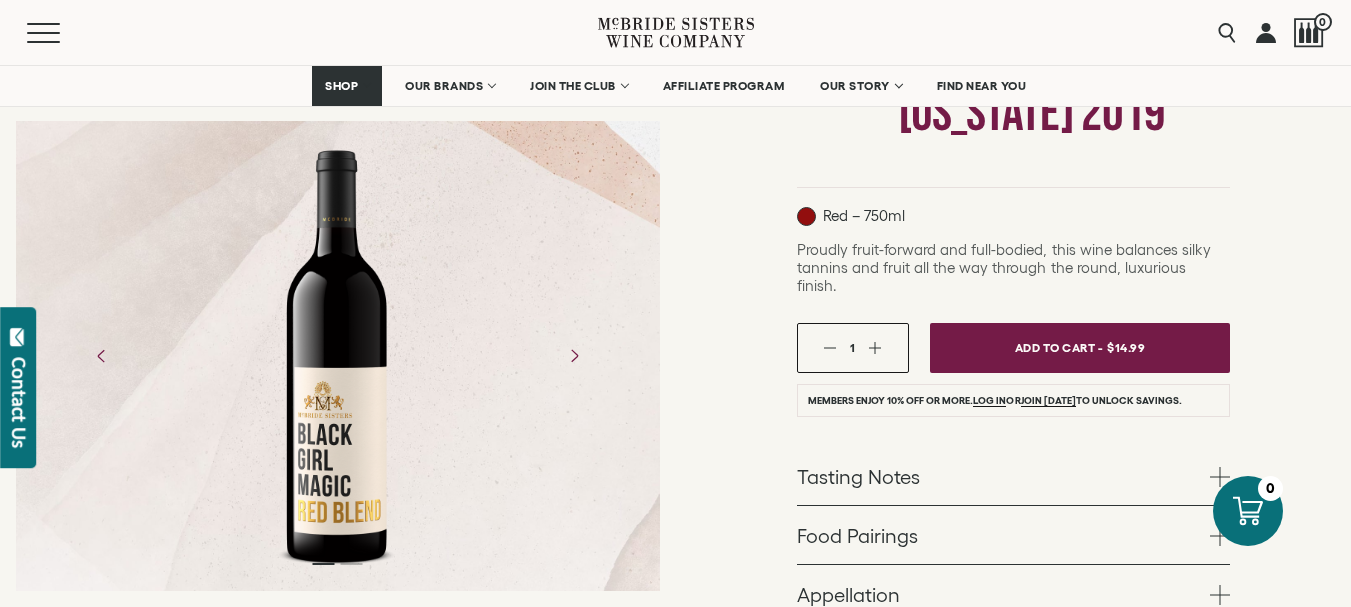 click at bounding box center (337, 356) 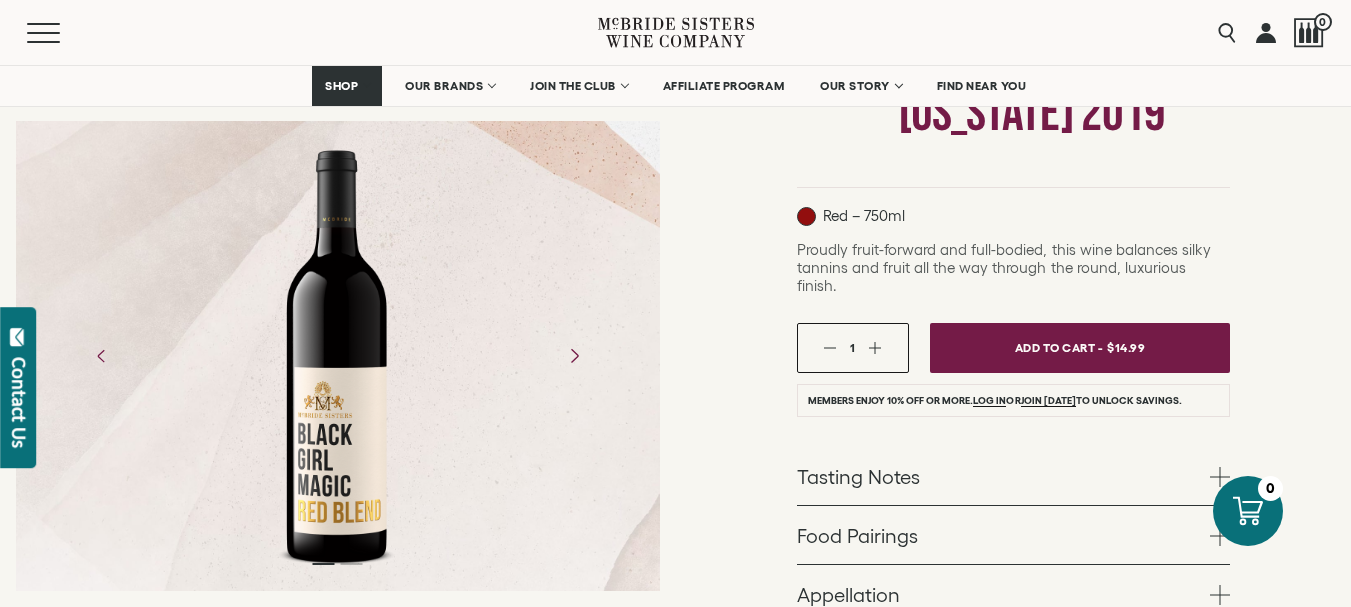 click 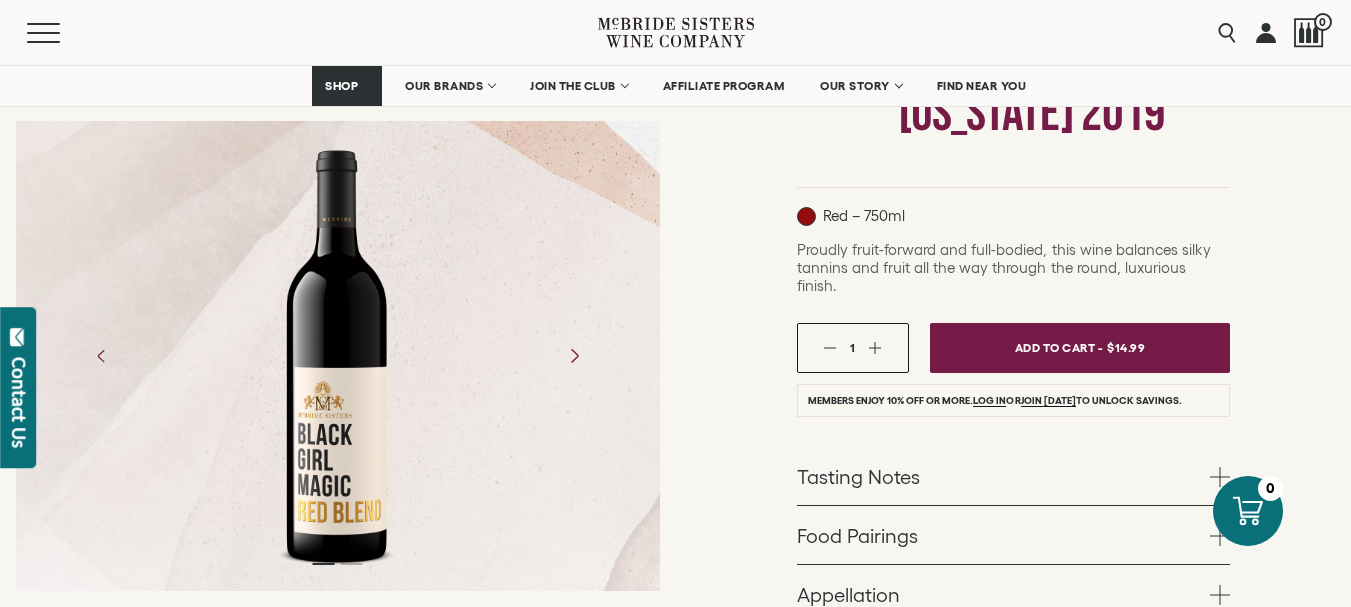 click 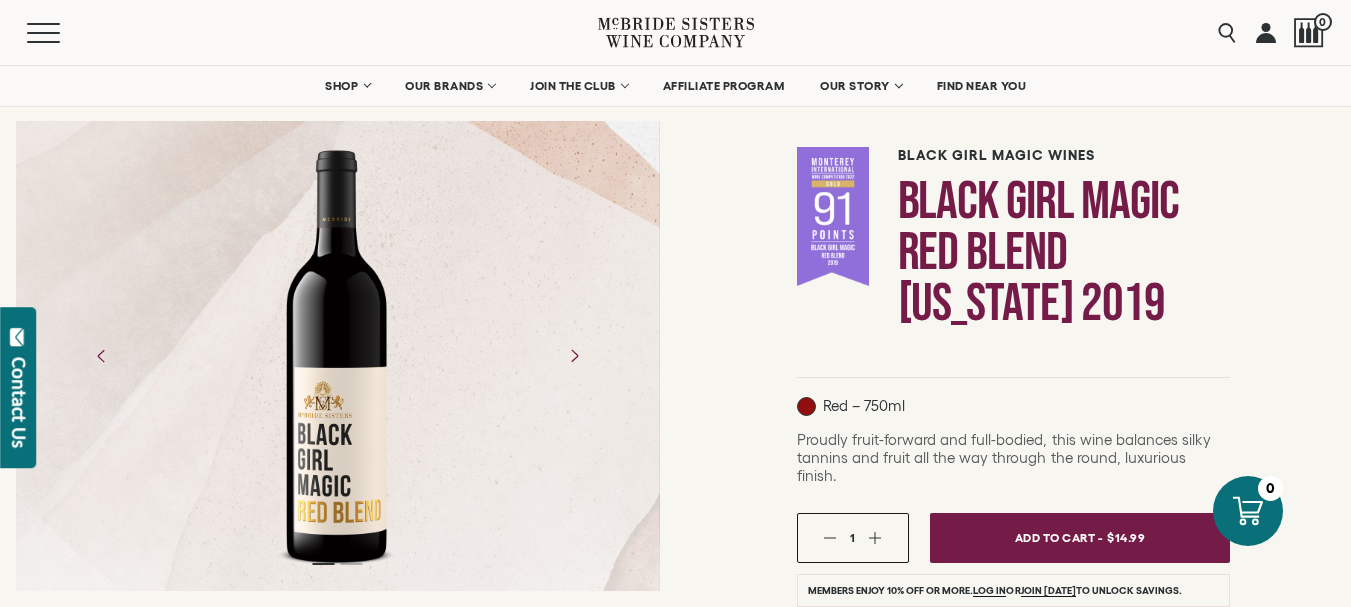 scroll, scrollTop: 100, scrollLeft: 0, axis: vertical 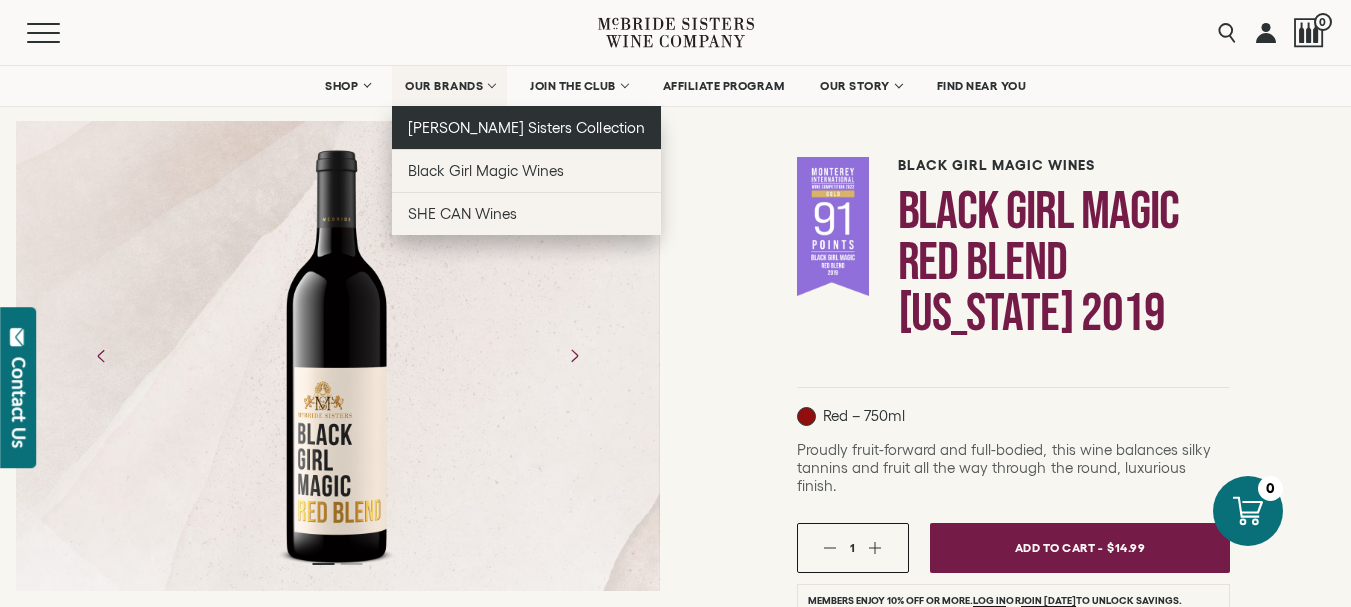 click on "[PERSON_NAME] Sisters Collection" at bounding box center (526, 127) 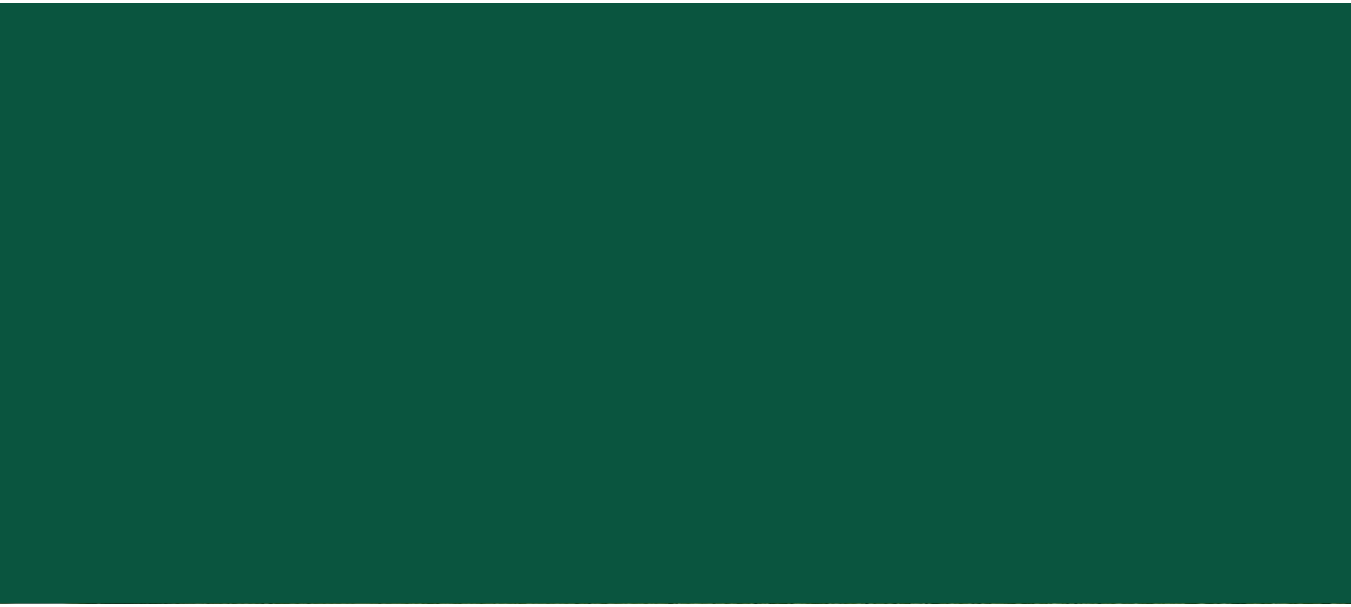 scroll, scrollTop: 0, scrollLeft: 0, axis: both 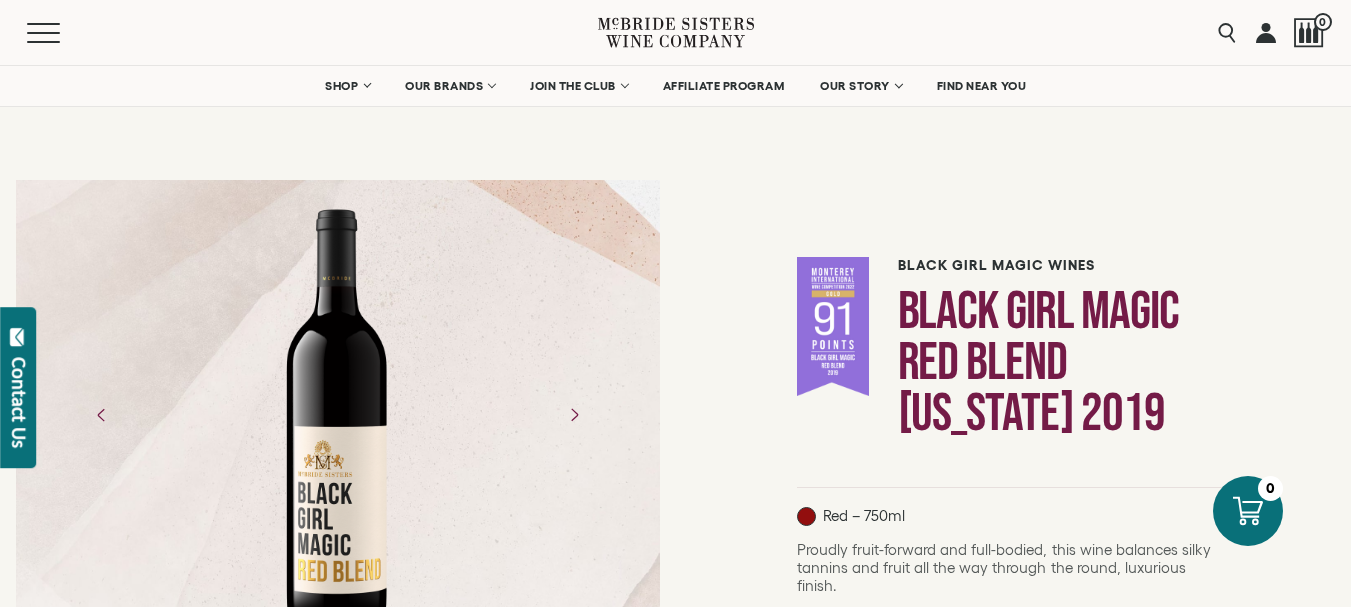 click at bounding box center (337, 415) 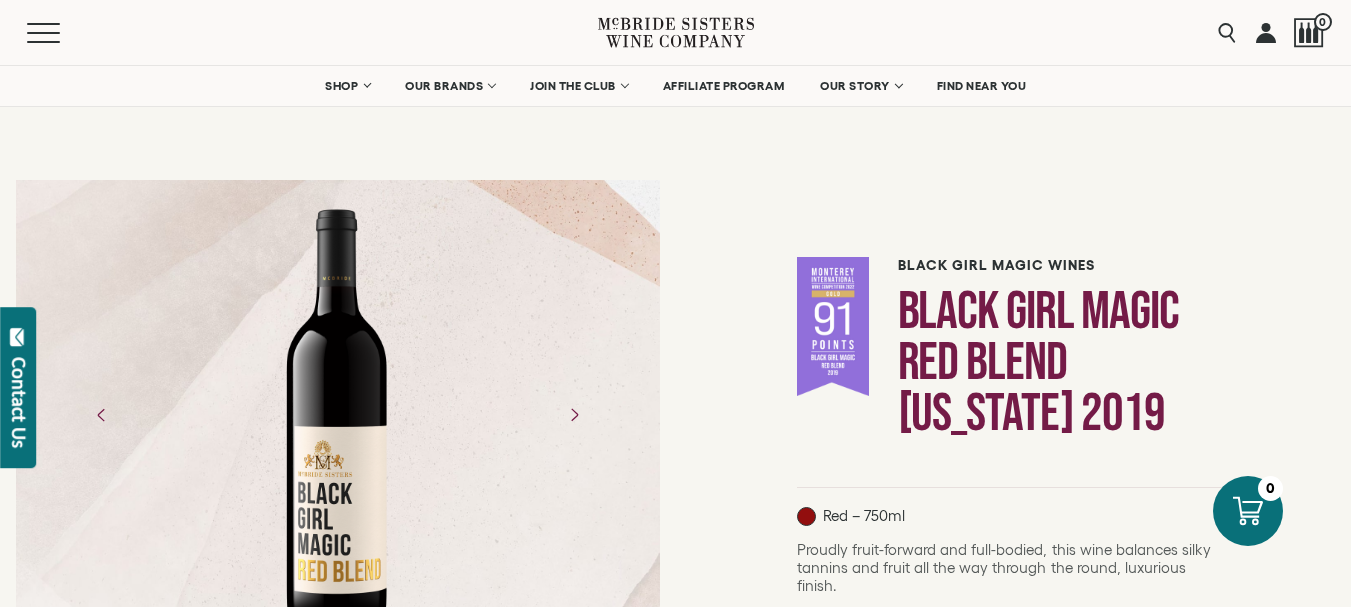 click at bounding box center [337, 415] 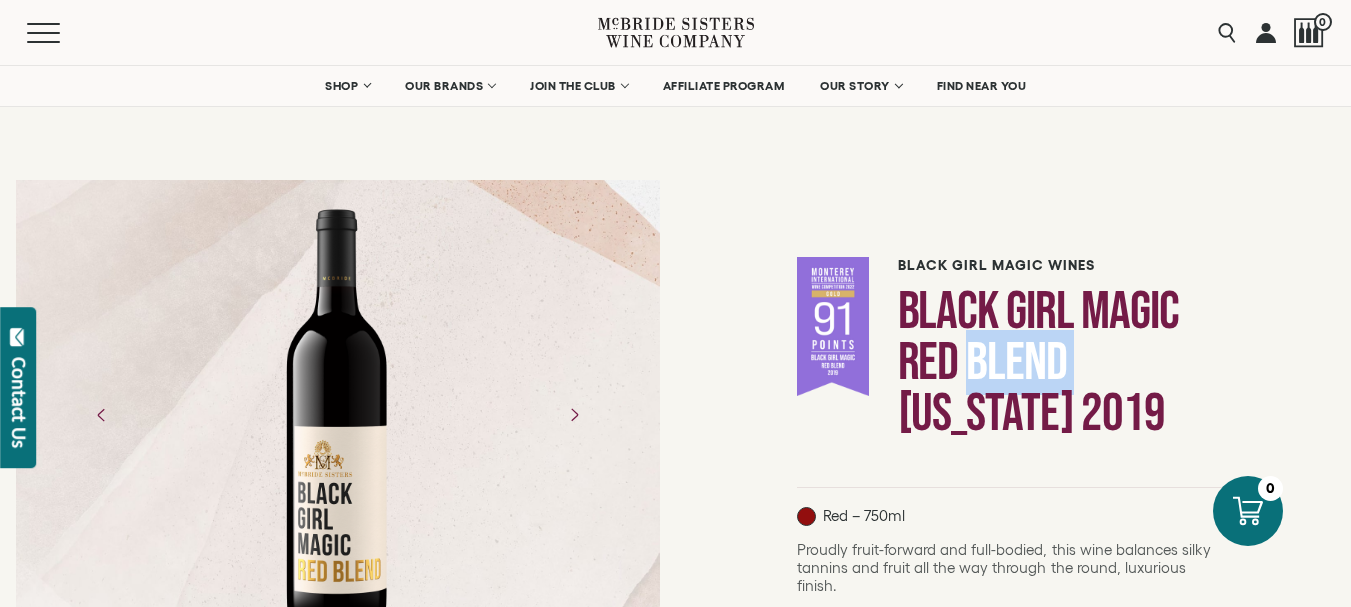 click on "Black Girl Magic Red Blend [US_STATE] 2019" at bounding box center (1064, 362) 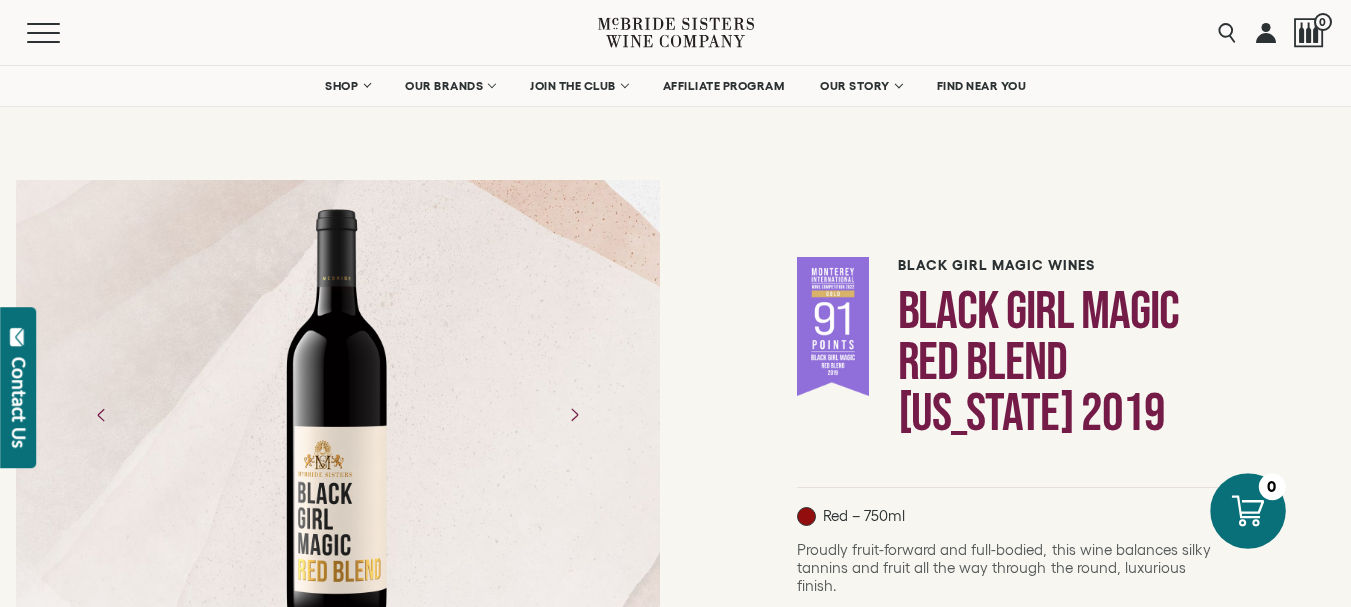 click 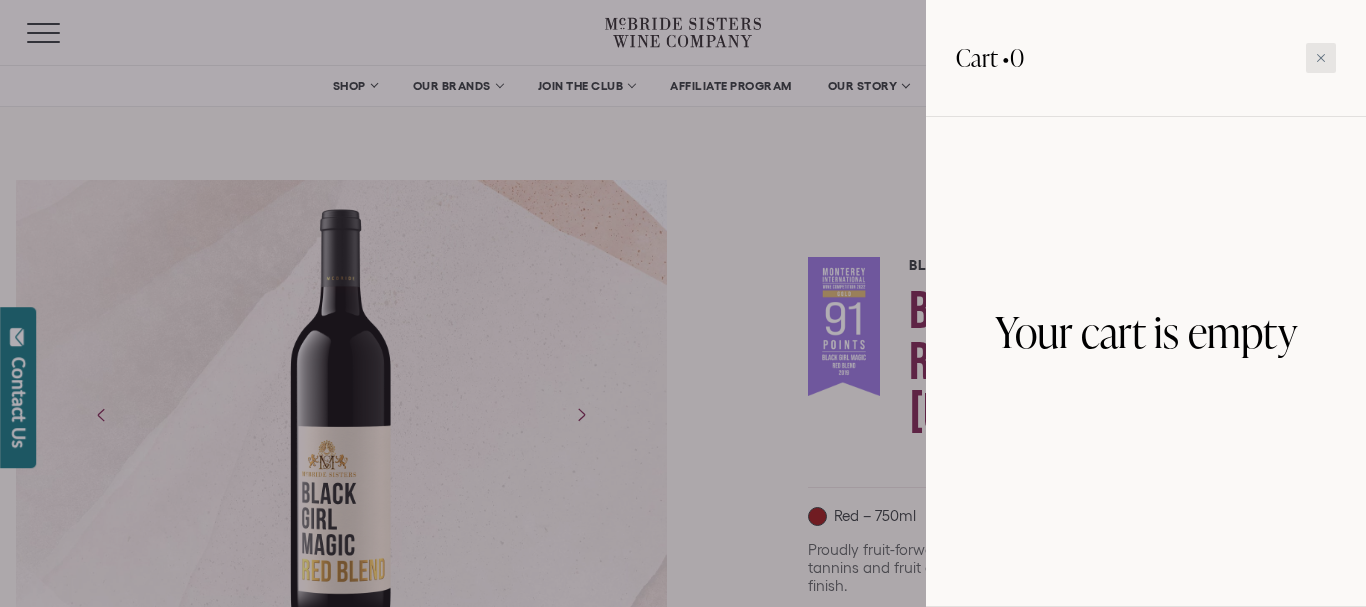 click 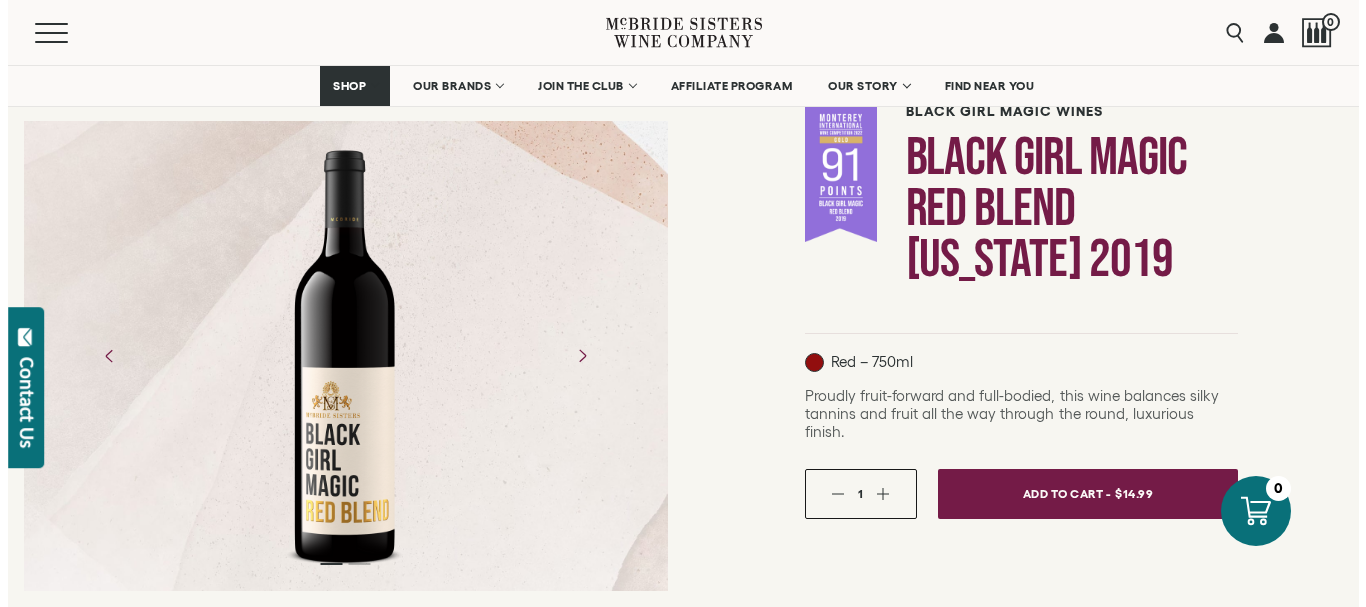 scroll, scrollTop: 200, scrollLeft: 0, axis: vertical 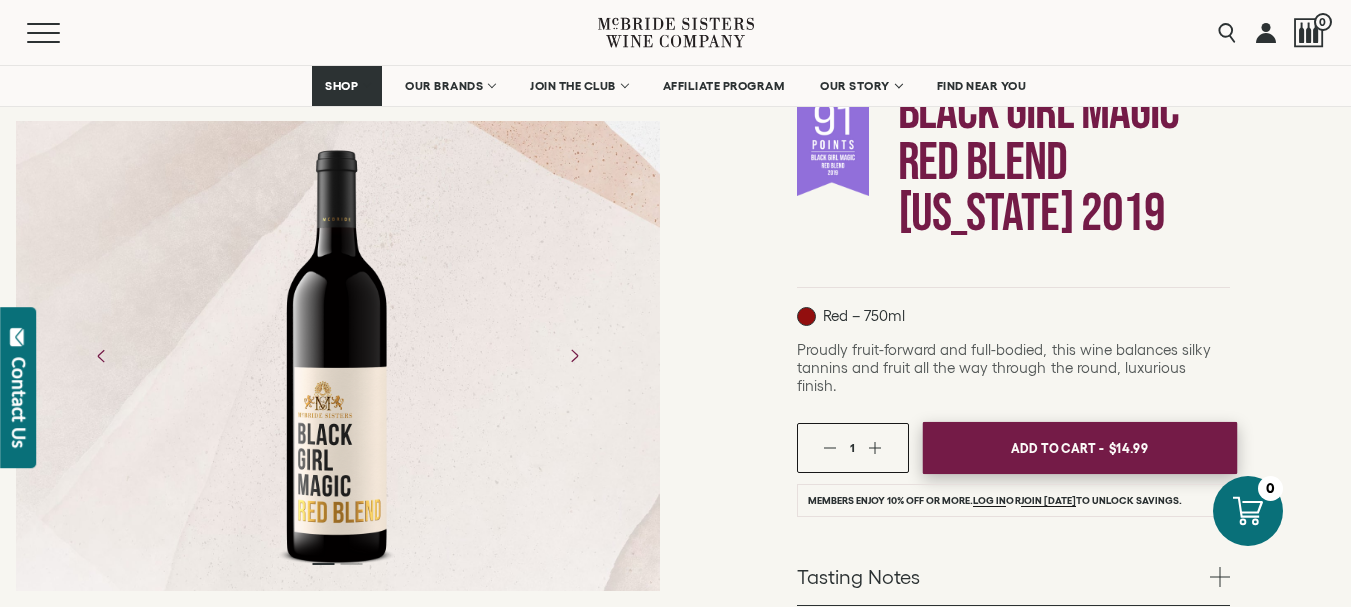 click on "Add To Cart -
$14.99" at bounding box center [1079, 448] 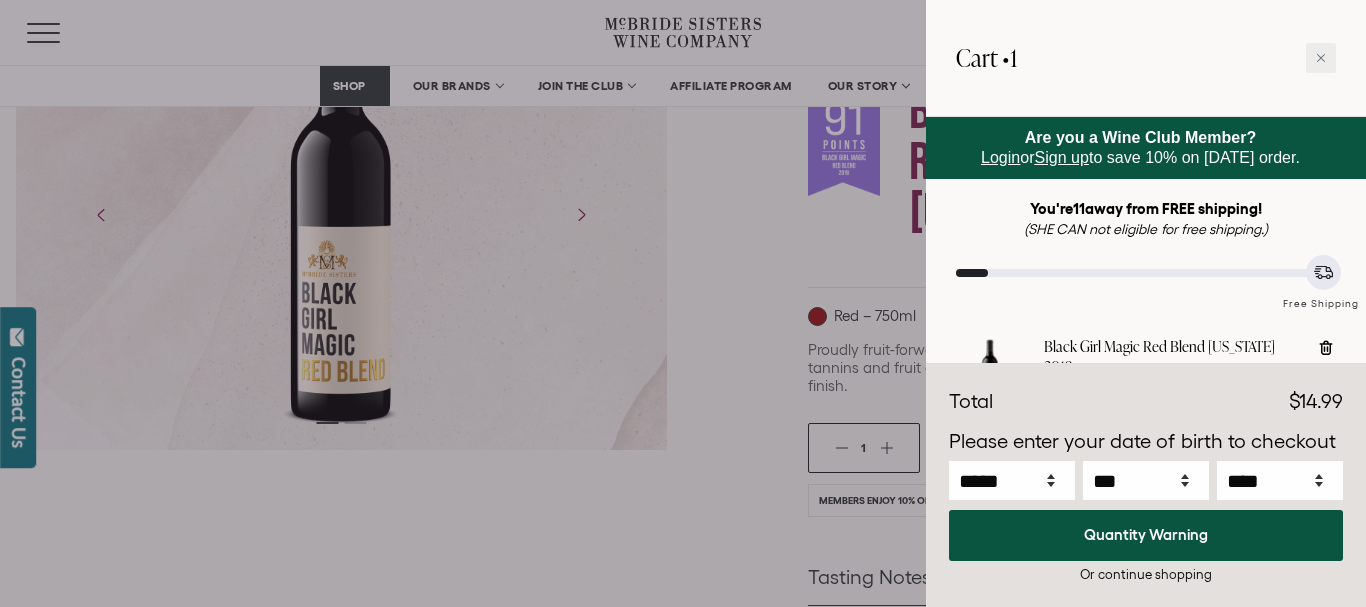 drag, startPoint x: 981, startPoint y: 372, endPoint x: 941, endPoint y: 380, distance: 40.792156 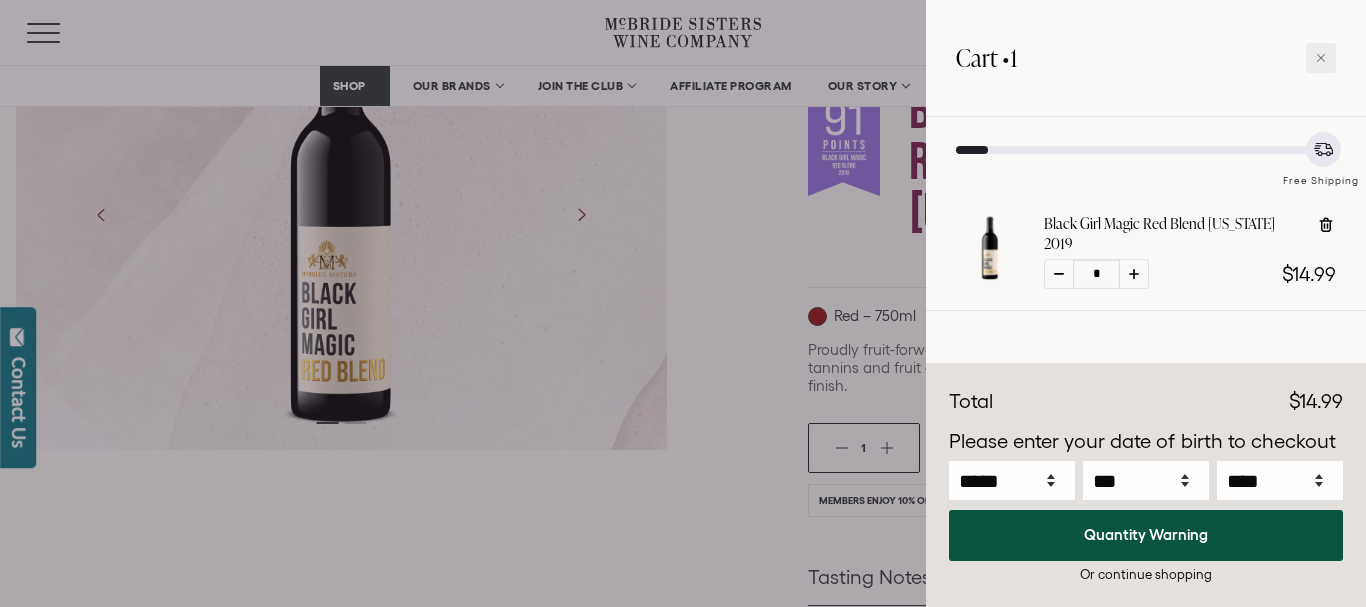 scroll, scrollTop: 131, scrollLeft: 0, axis: vertical 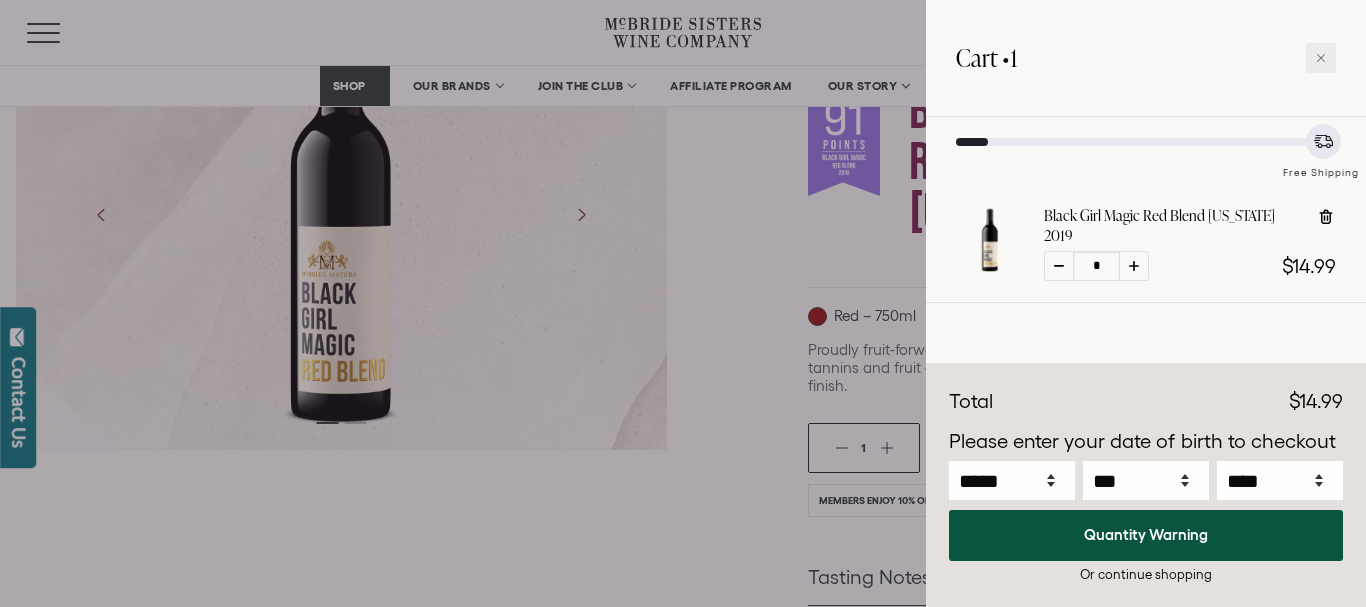drag, startPoint x: 980, startPoint y: 253, endPoint x: 954, endPoint y: 352, distance: 102.357216 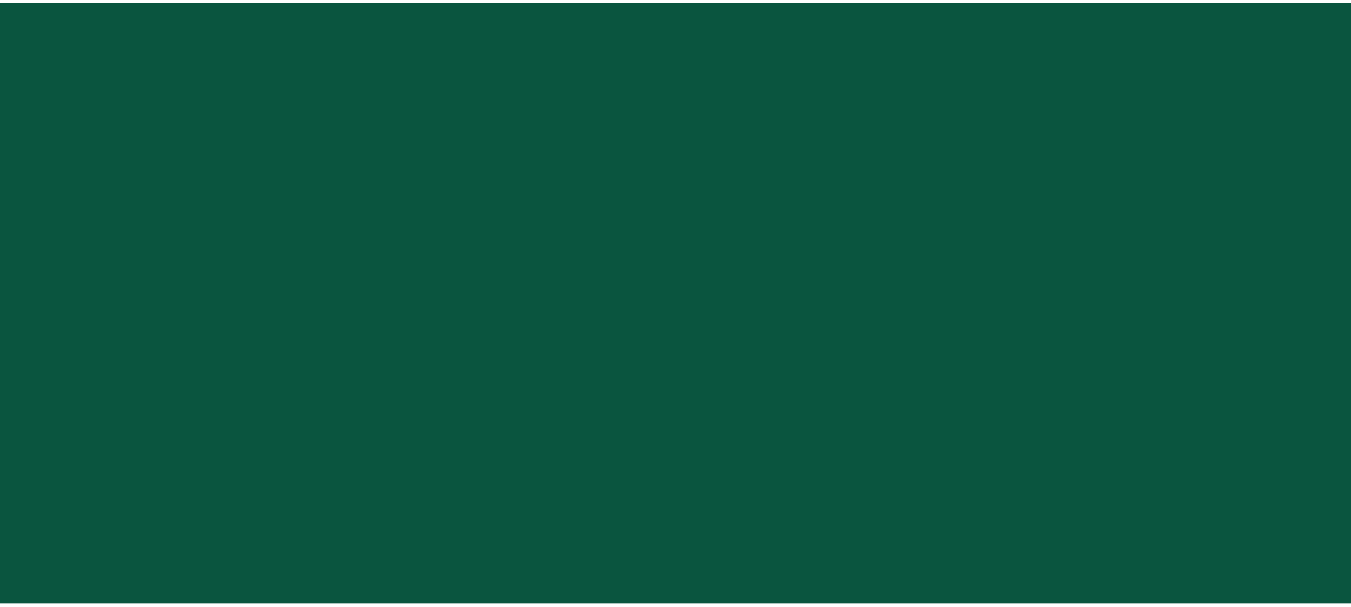 scroll, scrollTop: 0, scrollLeft: 0, axis: both 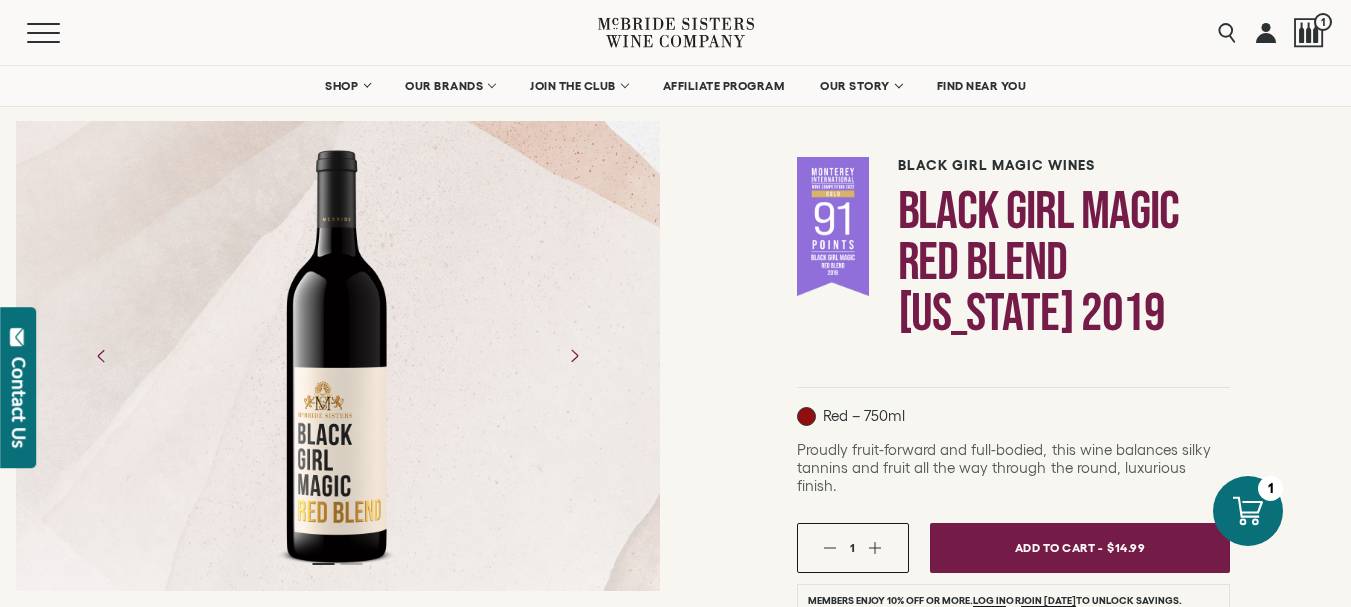 click at bounding box center [337, 356] 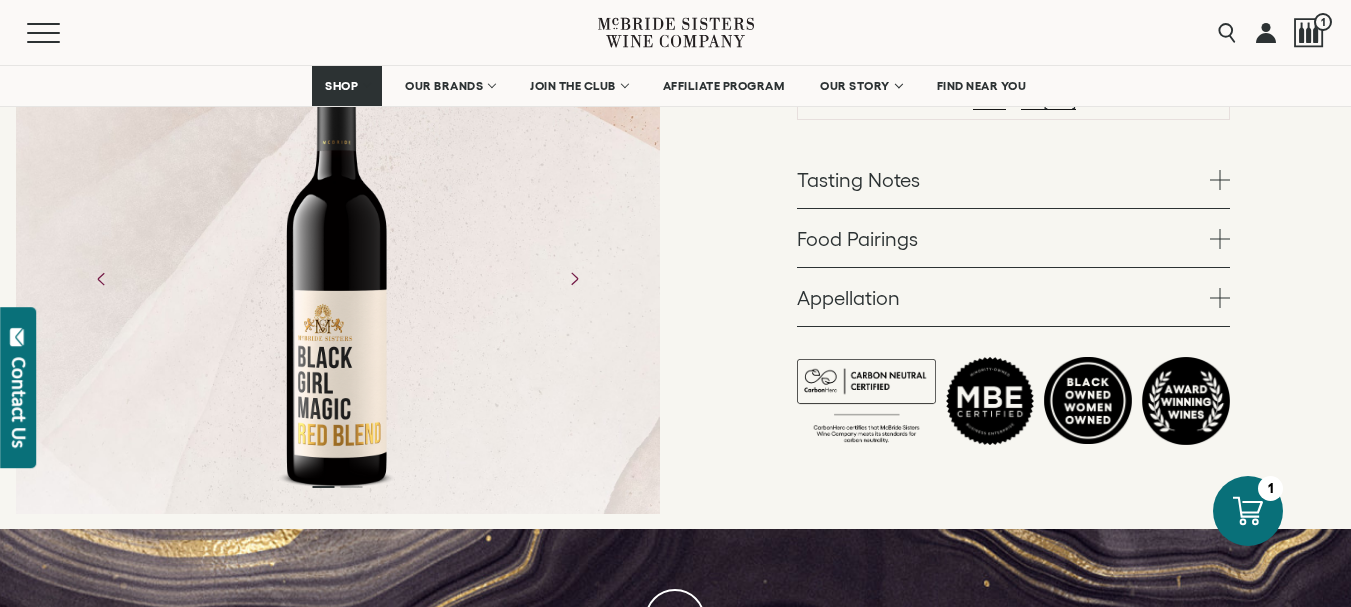 scroll, scrollTop: 500, scrollLeft: 0, axis: vertical 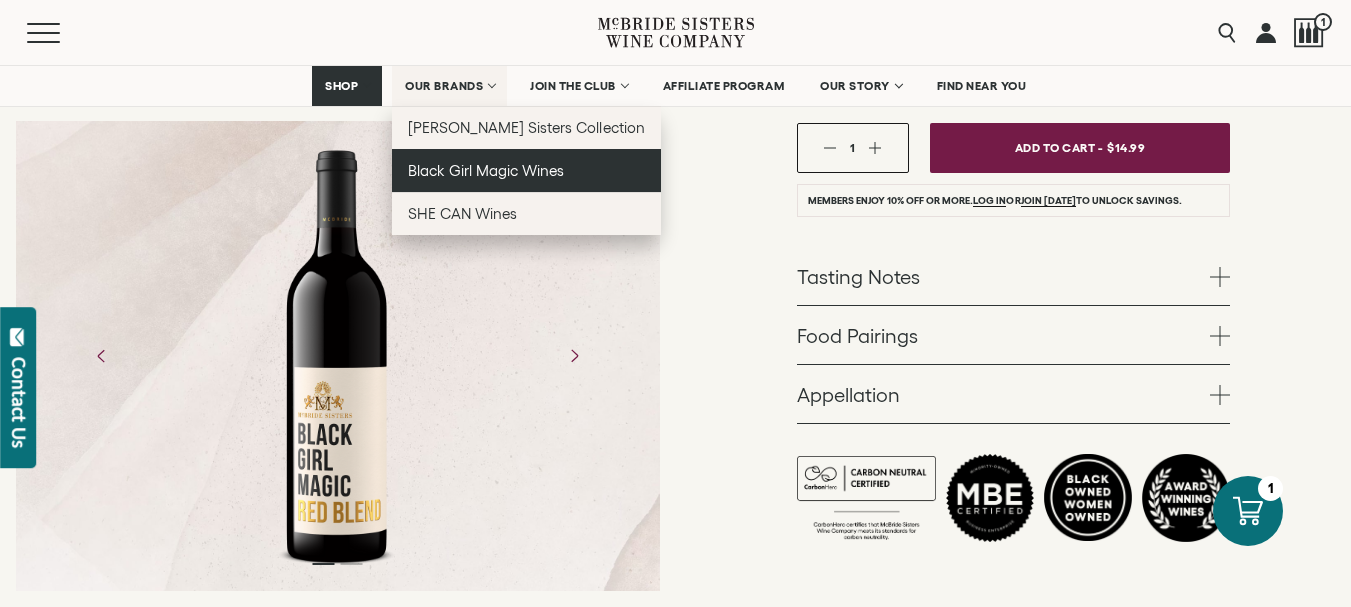 click on "Black Girl Magic Wines" at bounding box center (486, 170) 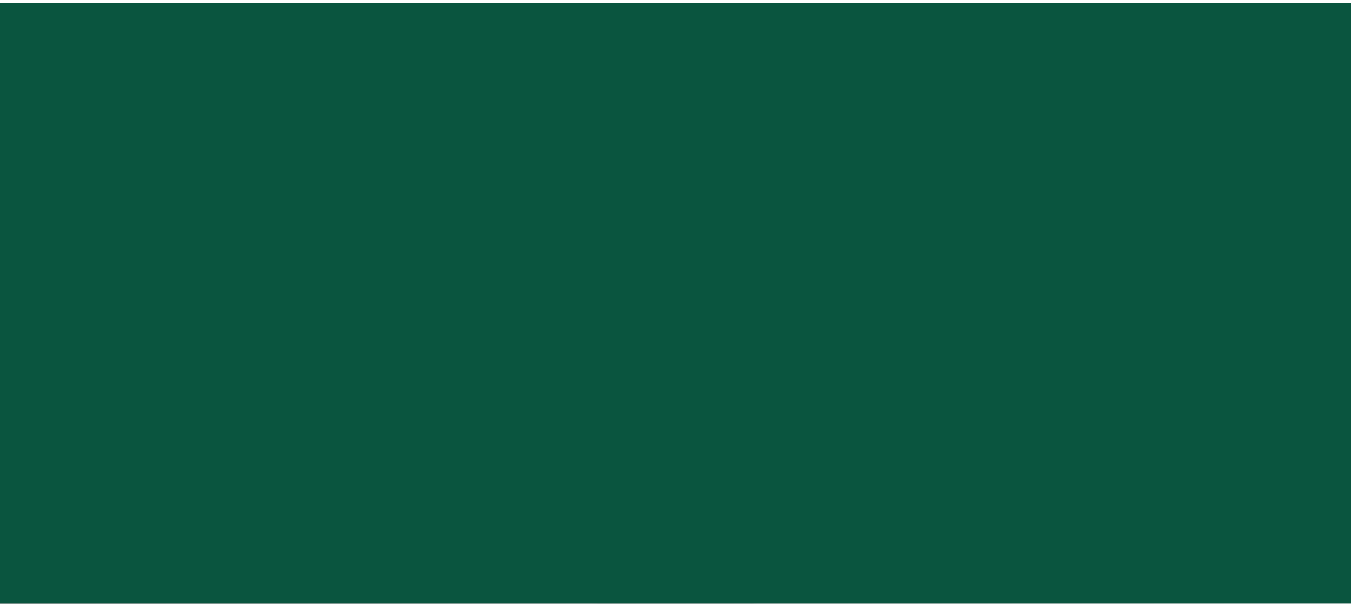 scroll, scrollTop: 0, scrollLeft: 0, axis: both 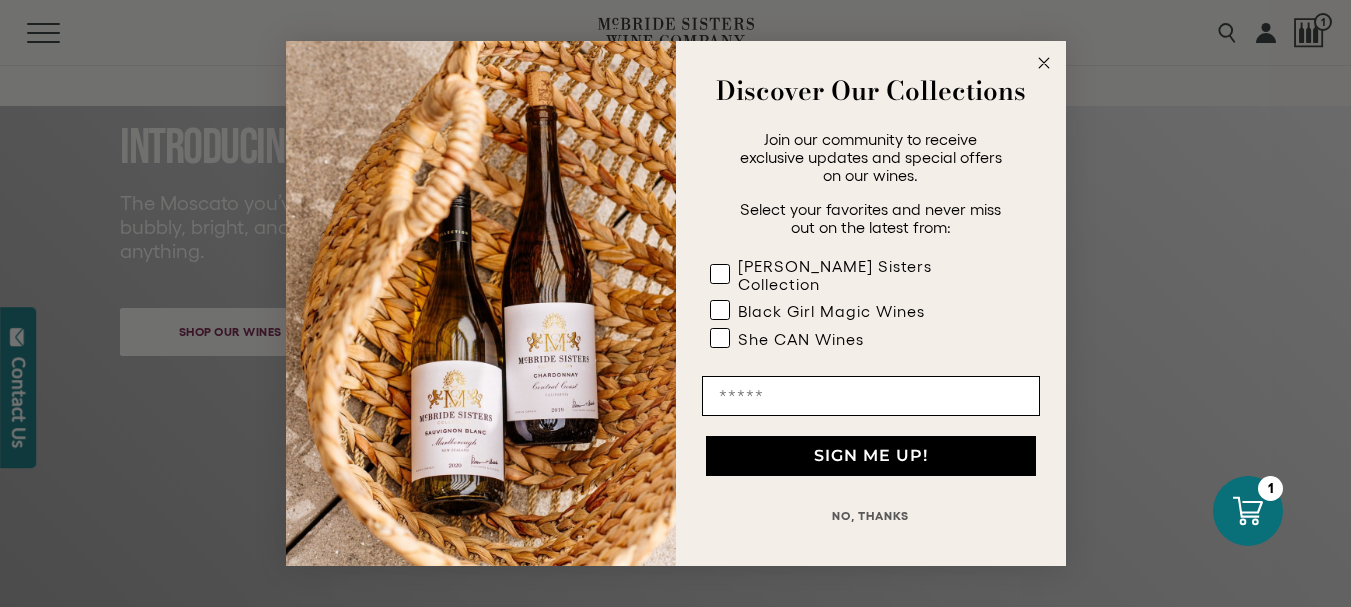 click on "Close dialog" 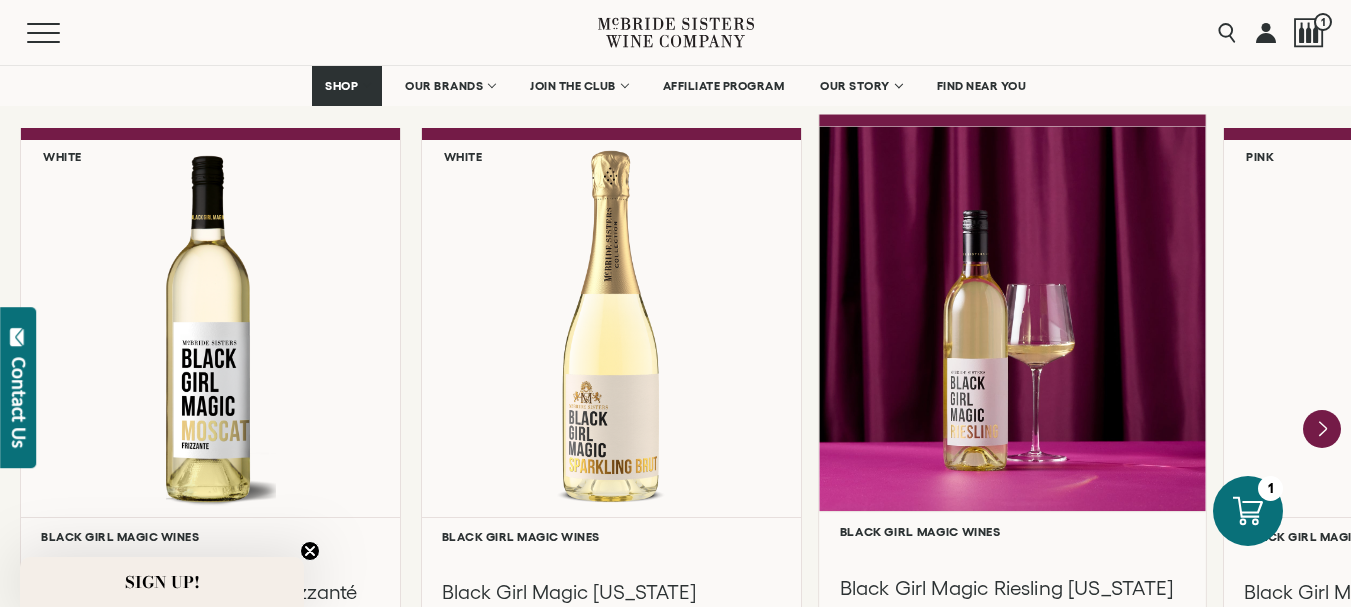 scroll, scrollTop: 1700, scrollLeft: 0, axis: vertical 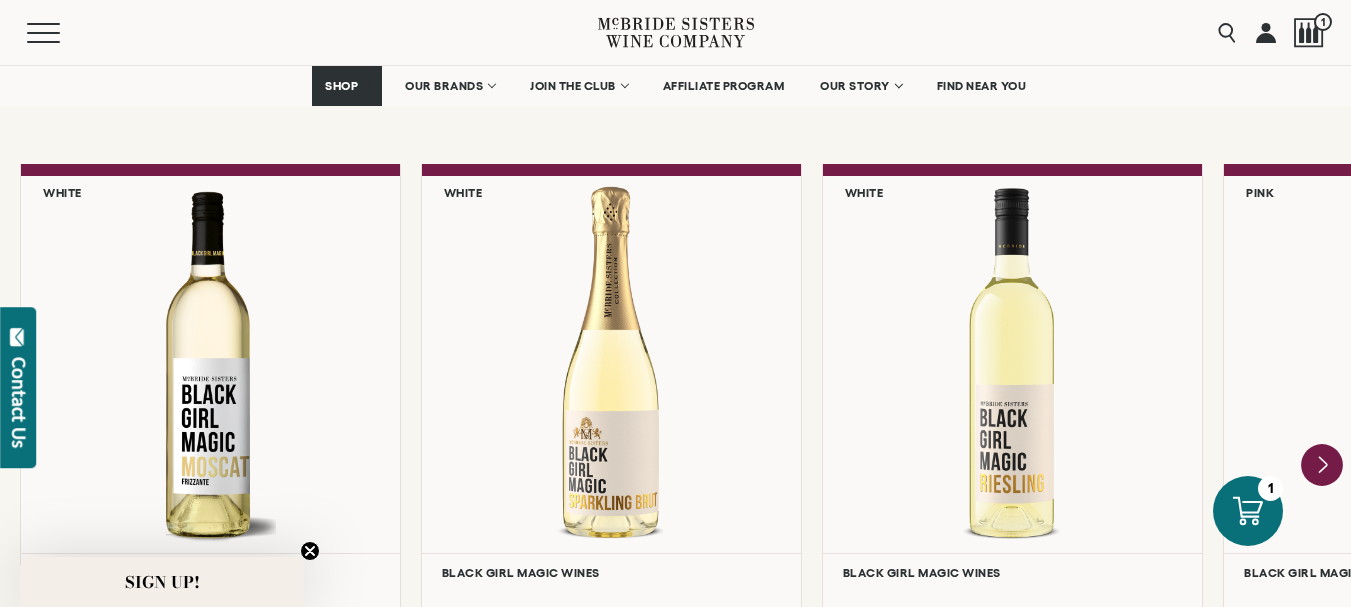 click 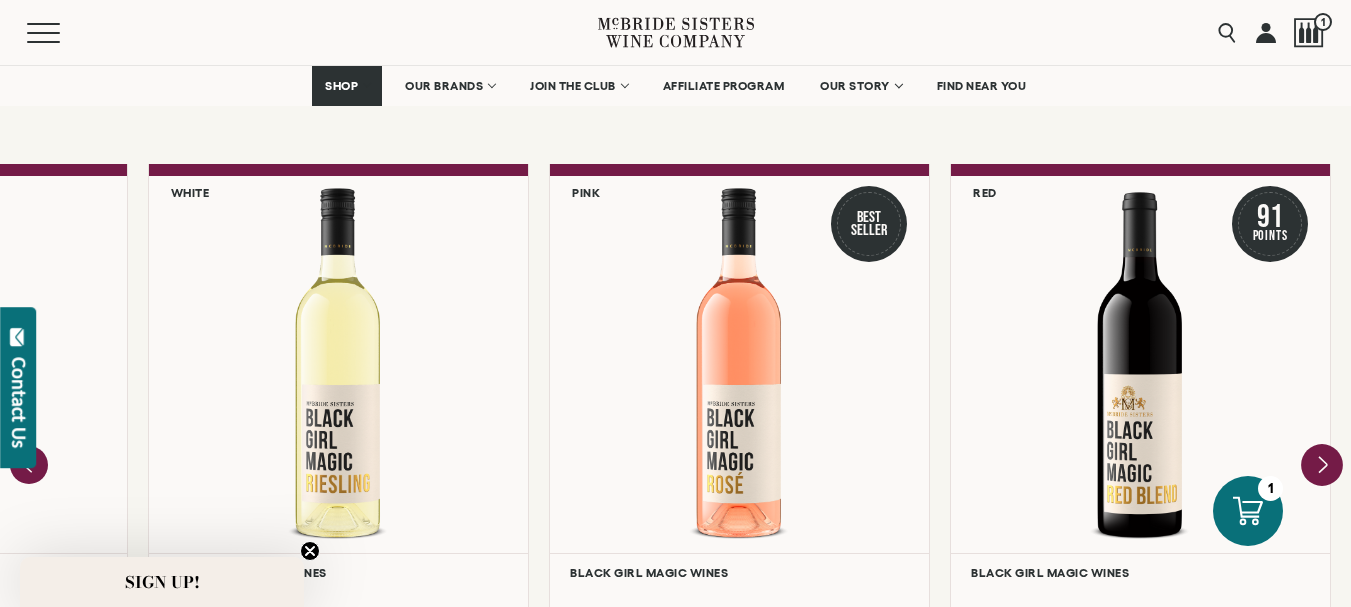 click at bounding box center (1140, 364) 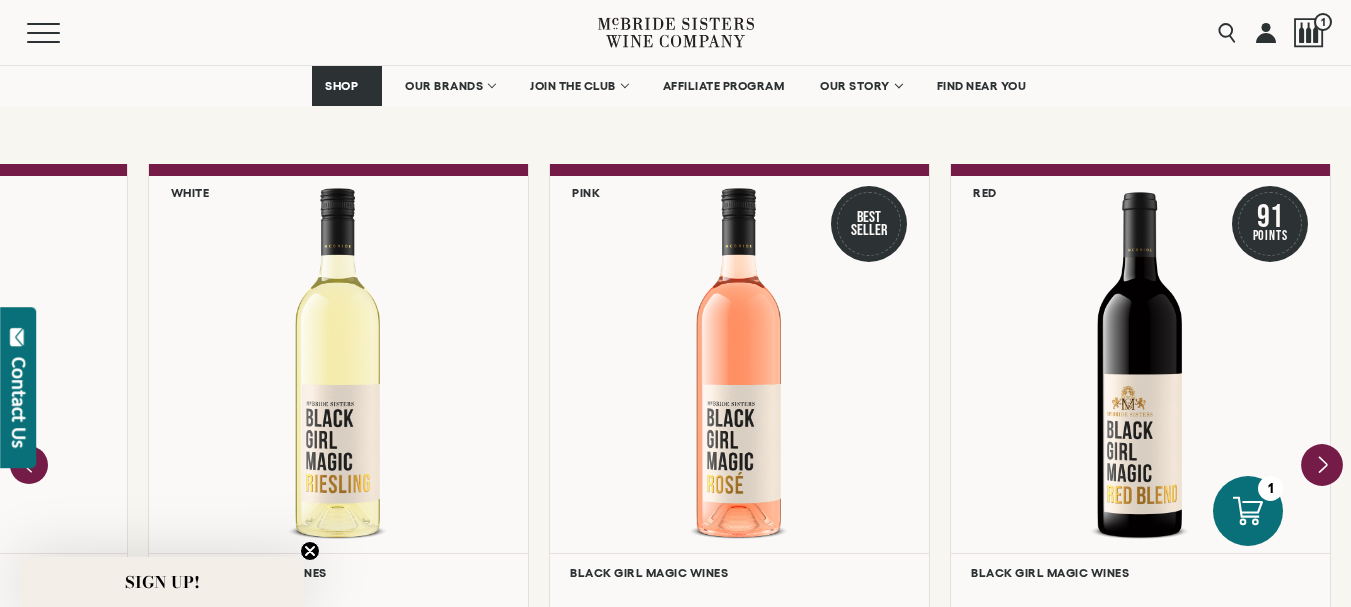 click at bounding box center (0, 0) 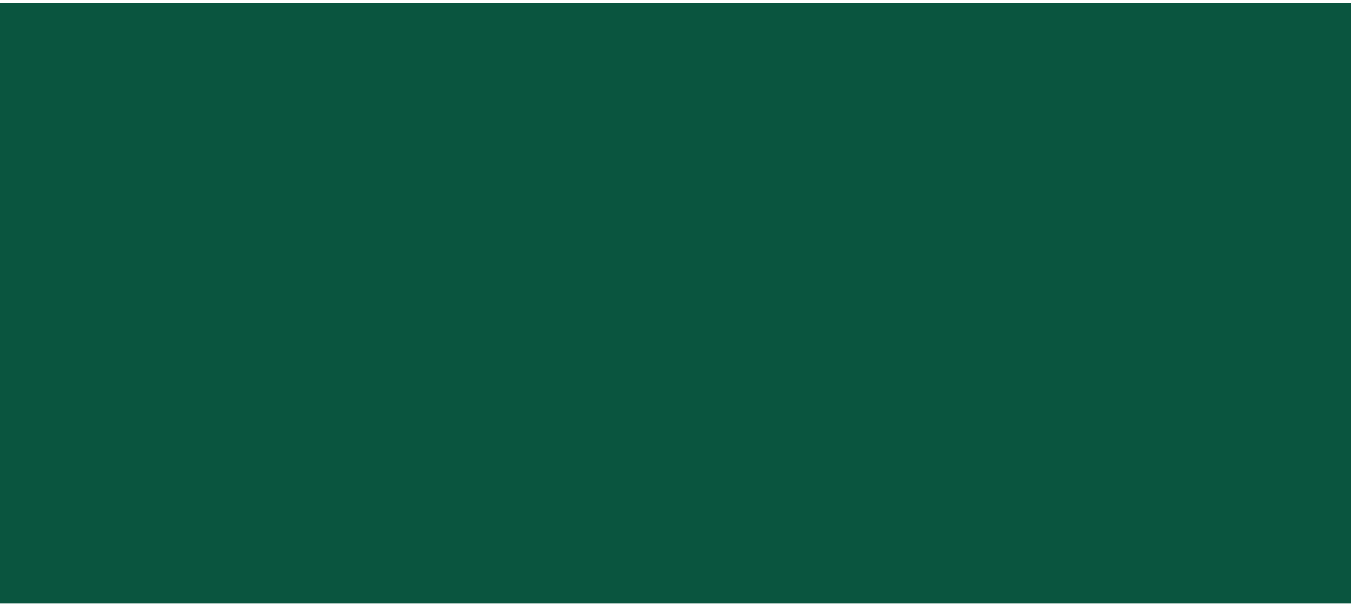 scroll, scrollTop: 0, scrollLeft: 0, axis: both 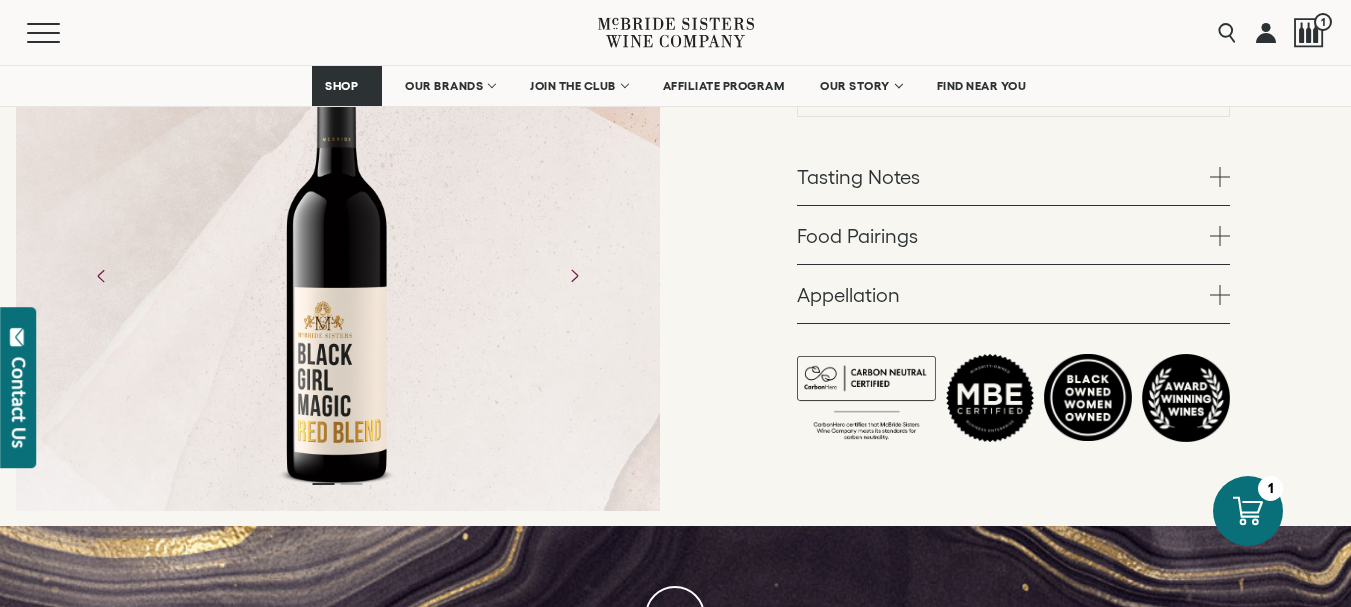 click at bounding box center [337, 276] 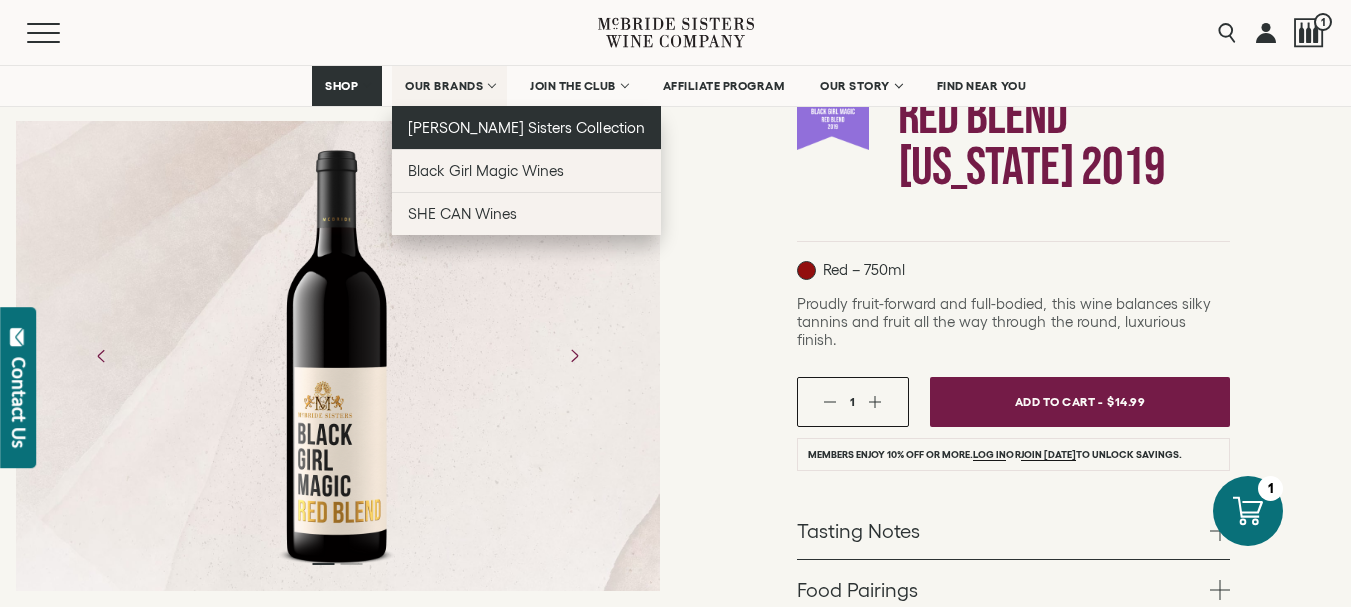 scroll, scrollTop: 200, scrollLeft: 0, axis: vertical 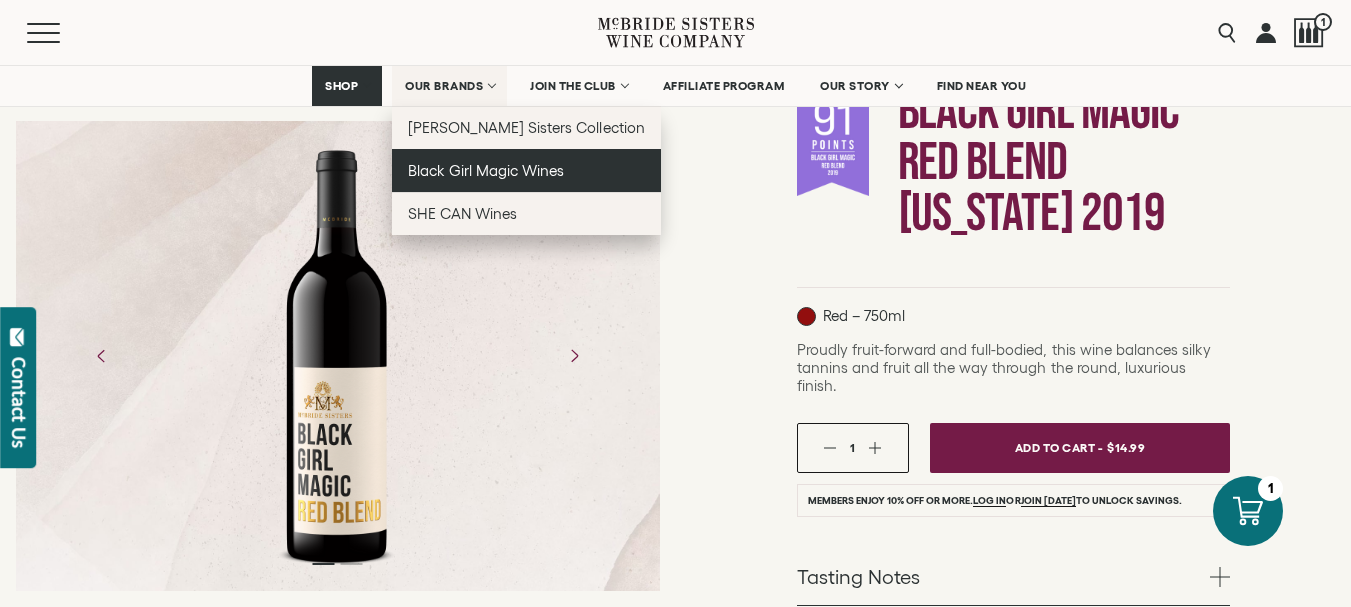 click on "Black Girl Magic Wines" at bounding box center [486, 170] 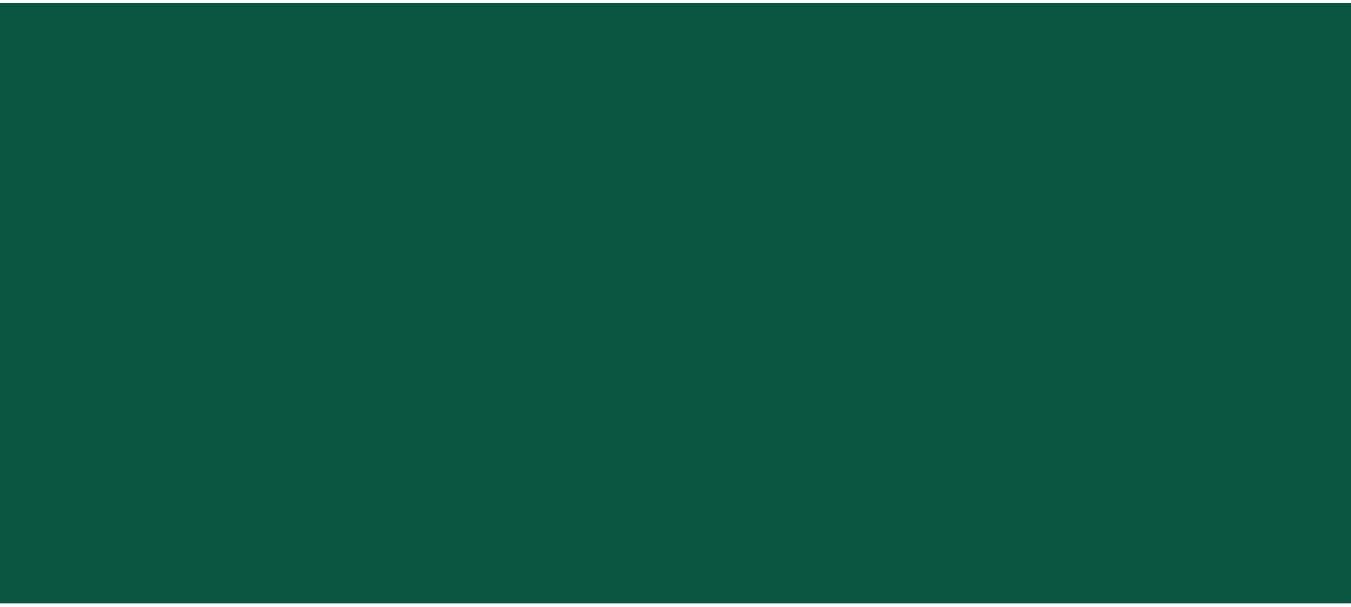 scroll, scrollTop: 0, scrollLeft: 0, axis: both 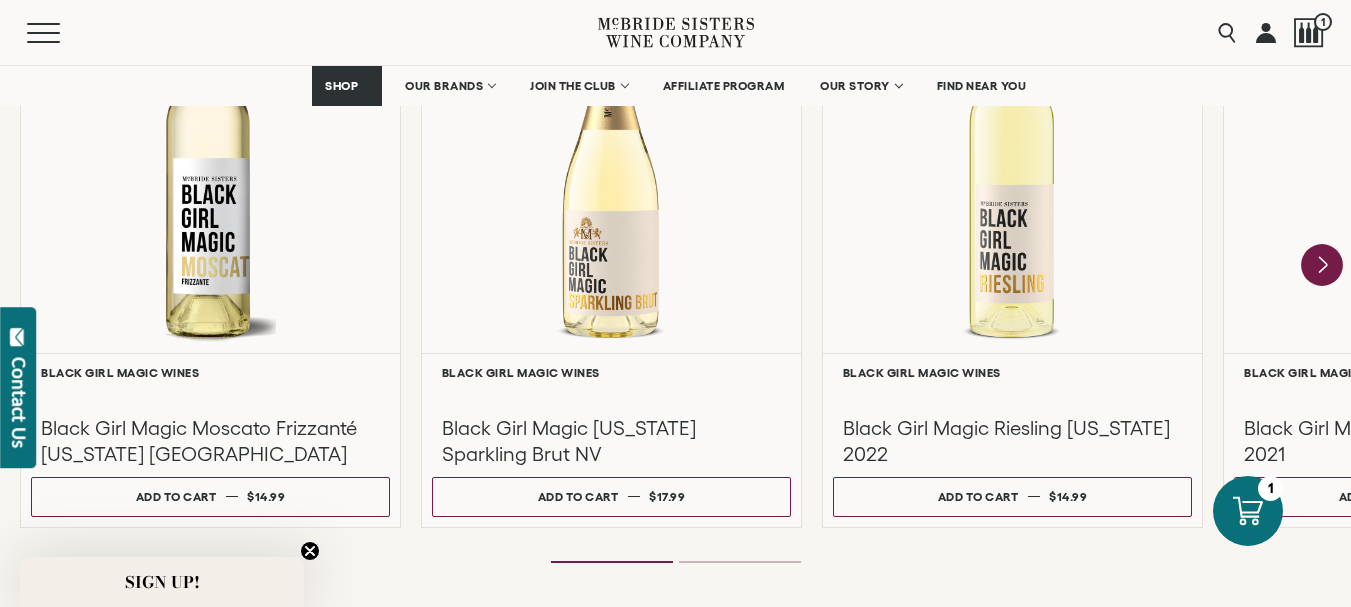 click 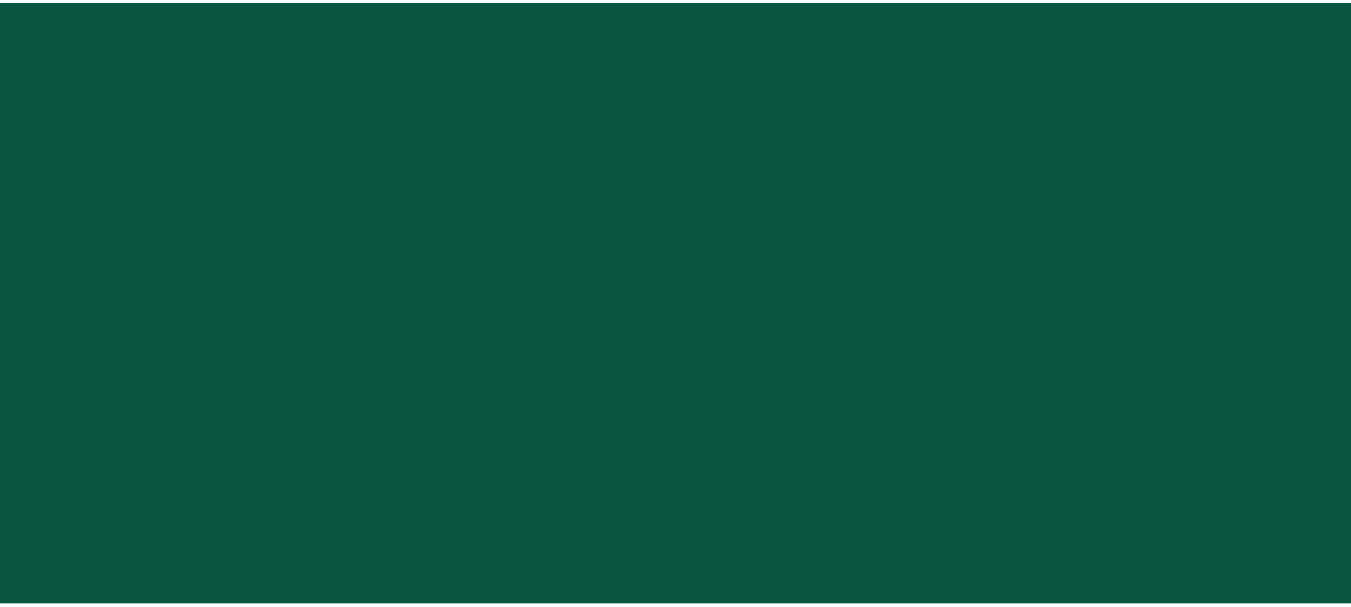 scroll, scrollTop: 0, scrollLeft: 0, axis: both 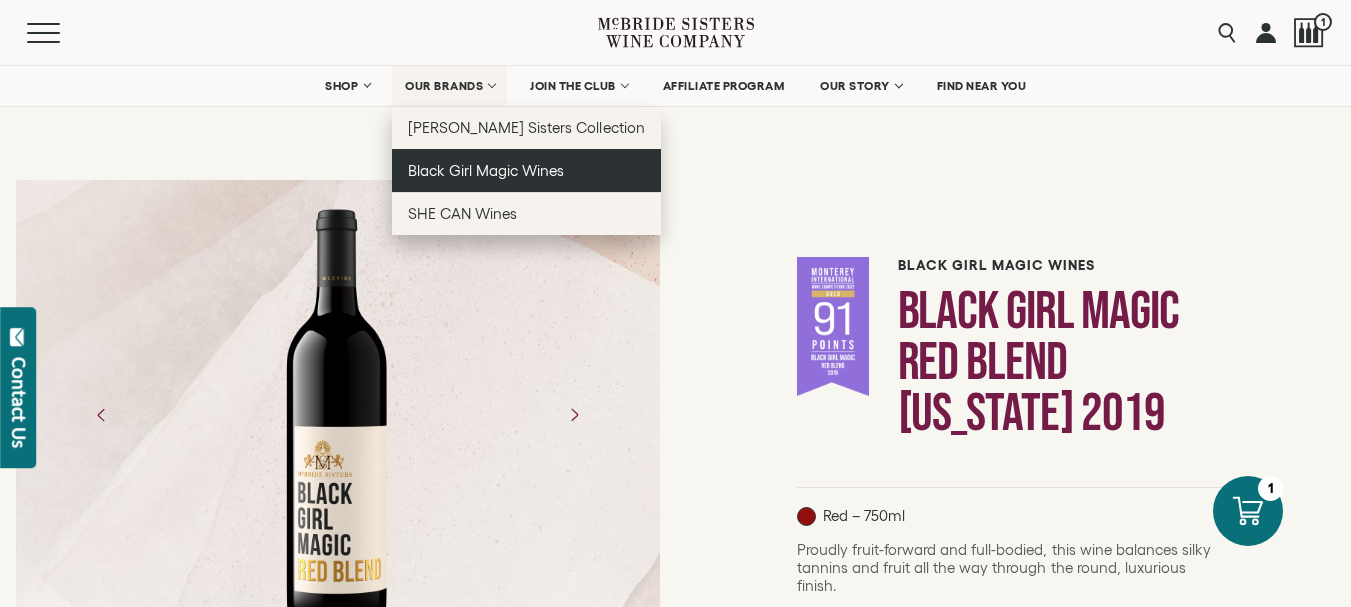 click on "Black Girl Magic Wines" at bounding box center [486, 170] 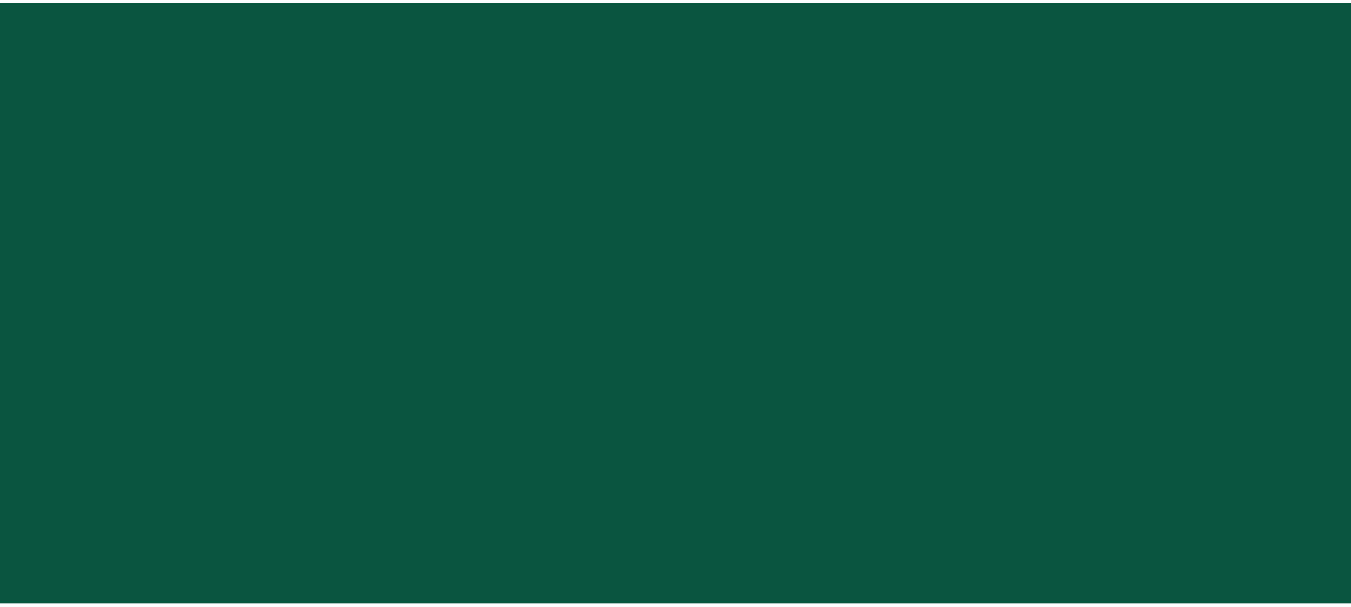 scroll, scrollTop: 0, scrollLeft: 0, axis: both 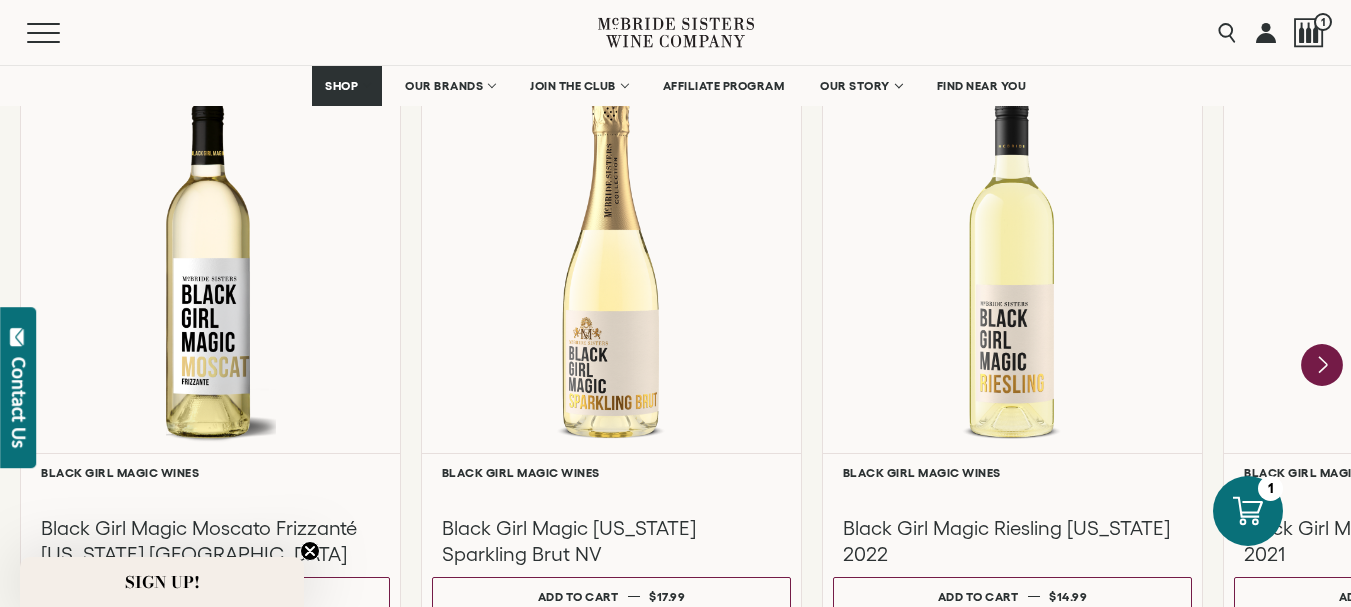 click 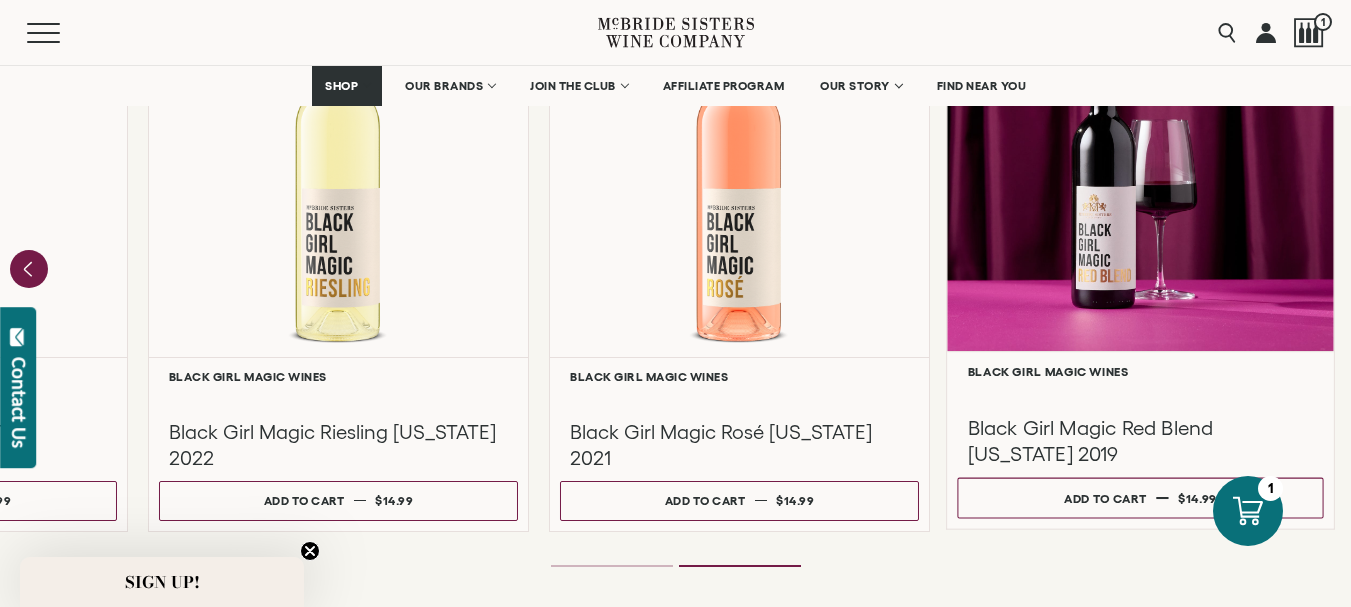 scroll, scrollTop: 2000, scrollLeft: 0, axis: vertical 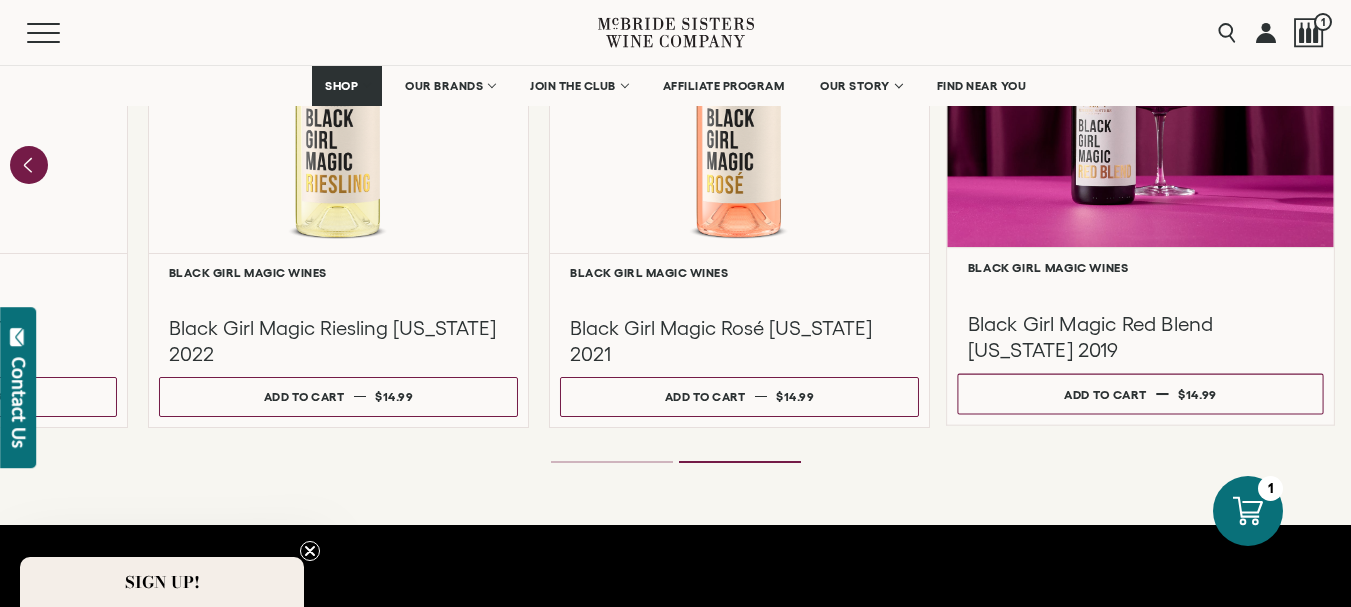 click on "**********" at bounding box center (1140, 336) 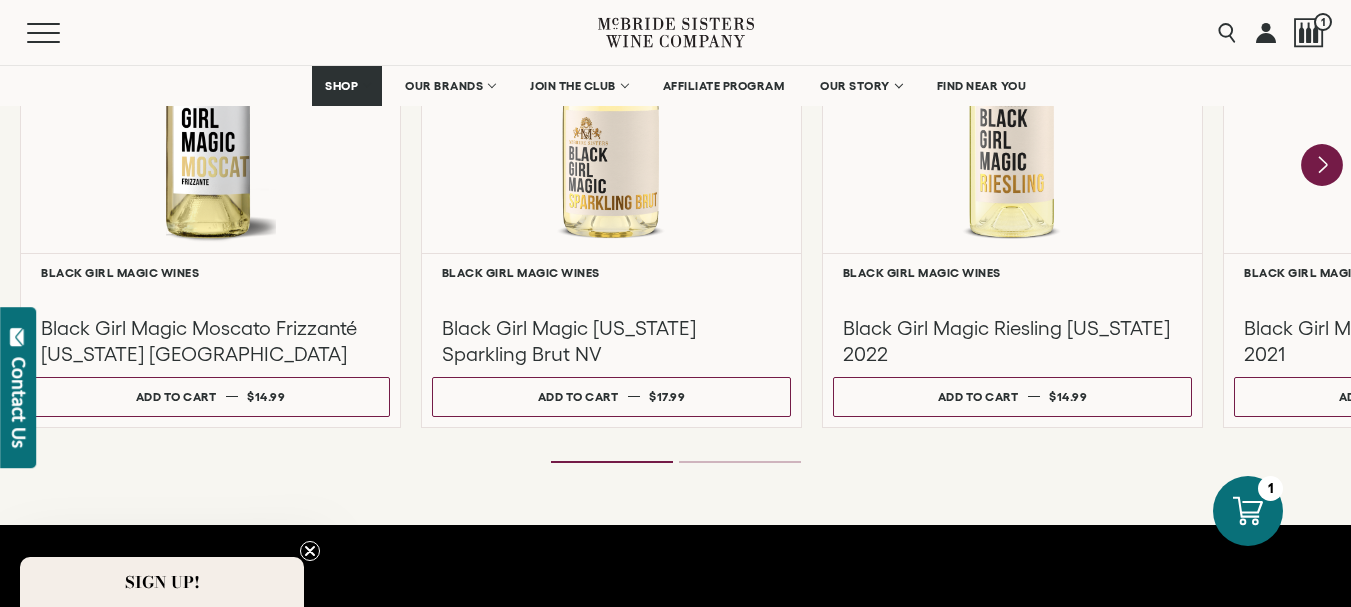 click 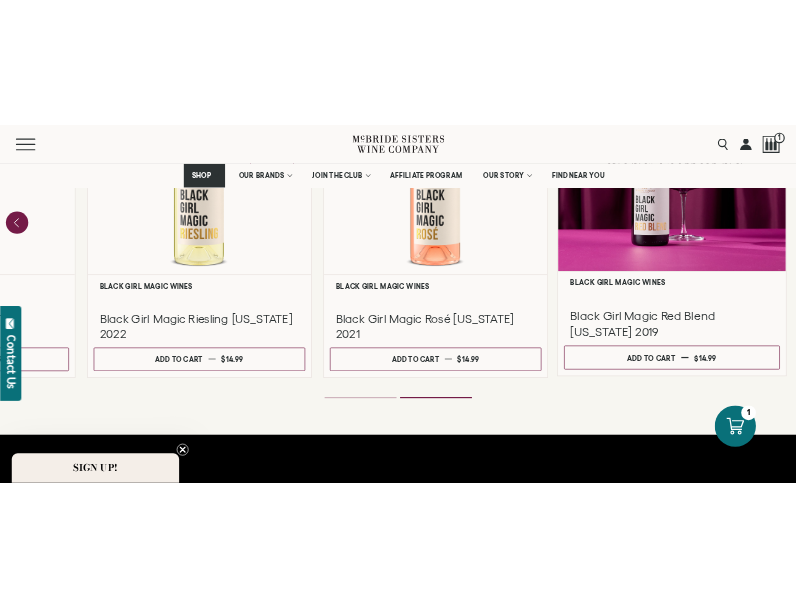 scroll, scrollTop: 1900, scrollLeft: 0, axis: vertical 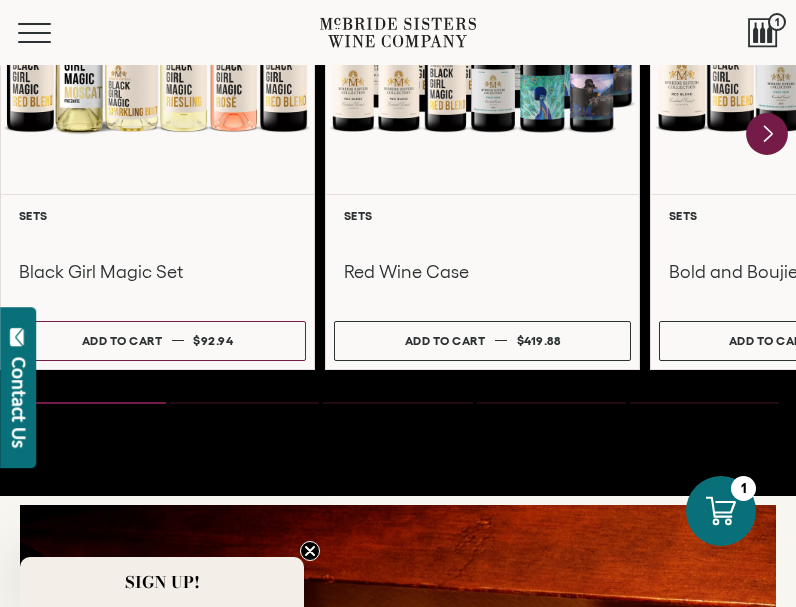 click 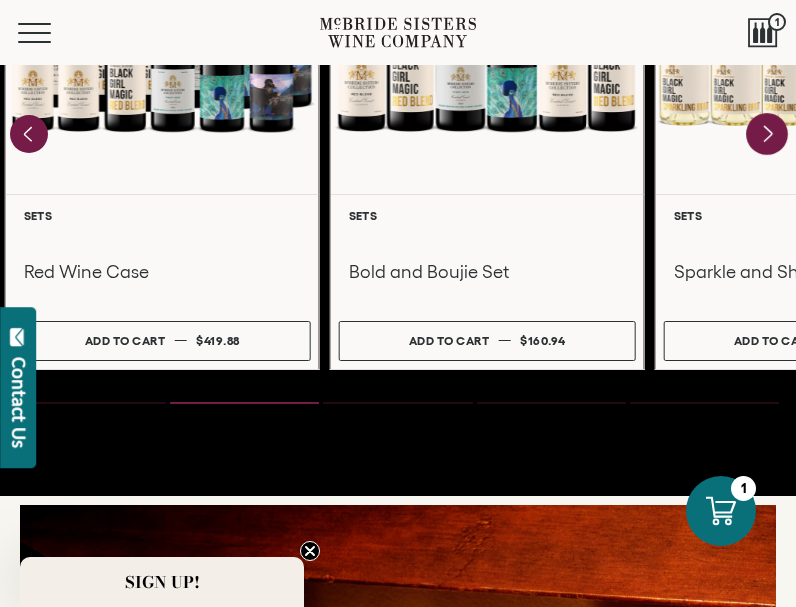 click 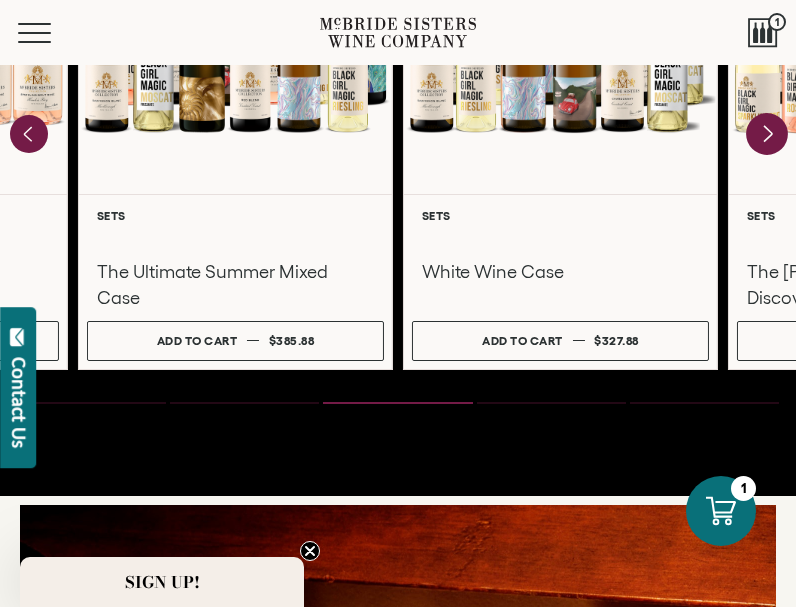 click 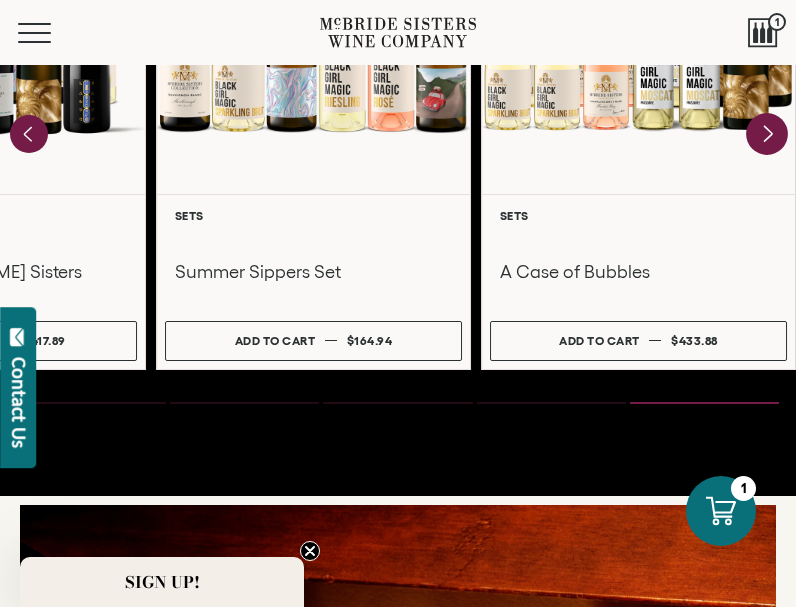 click at bounding box center (638, 34) 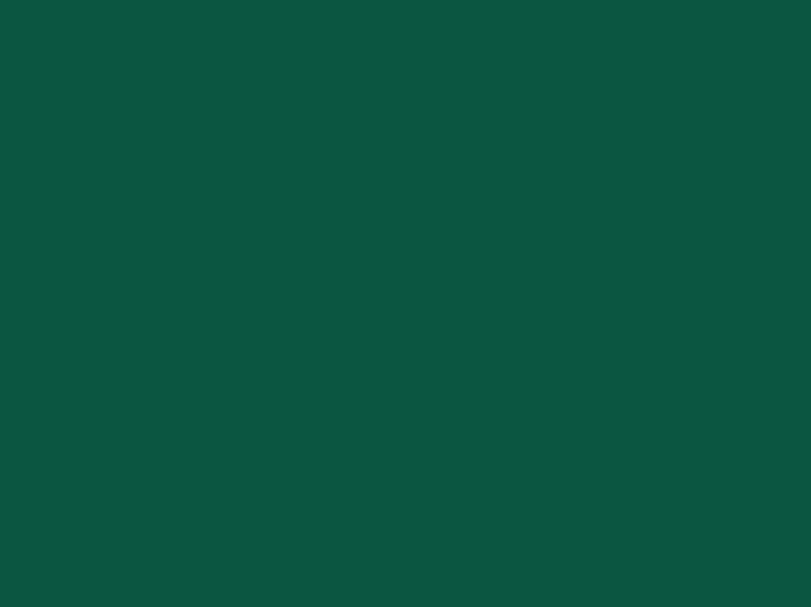 click on "Skip to content
Close
SHOP
Sets
Reds
Whites
[GEOGRAPHIC_DATA]
Sparkling" at bounding box center (405, 303) 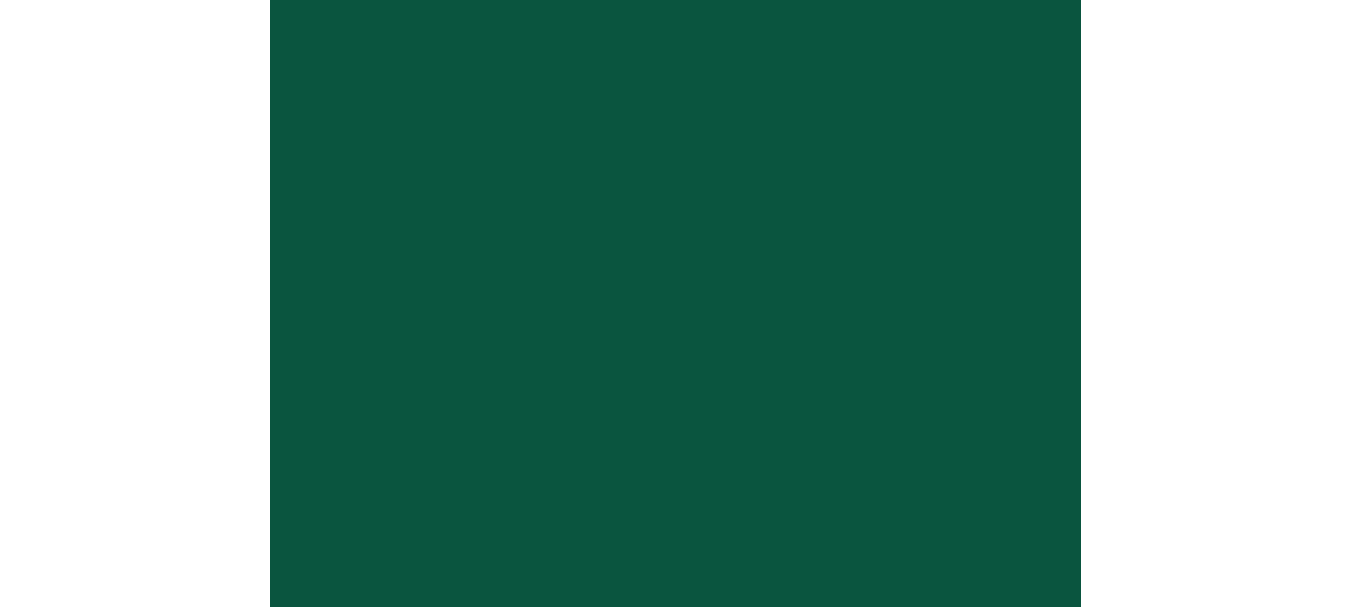 scroll, scrollTop: 0, scrollLeft: 0, axis: both 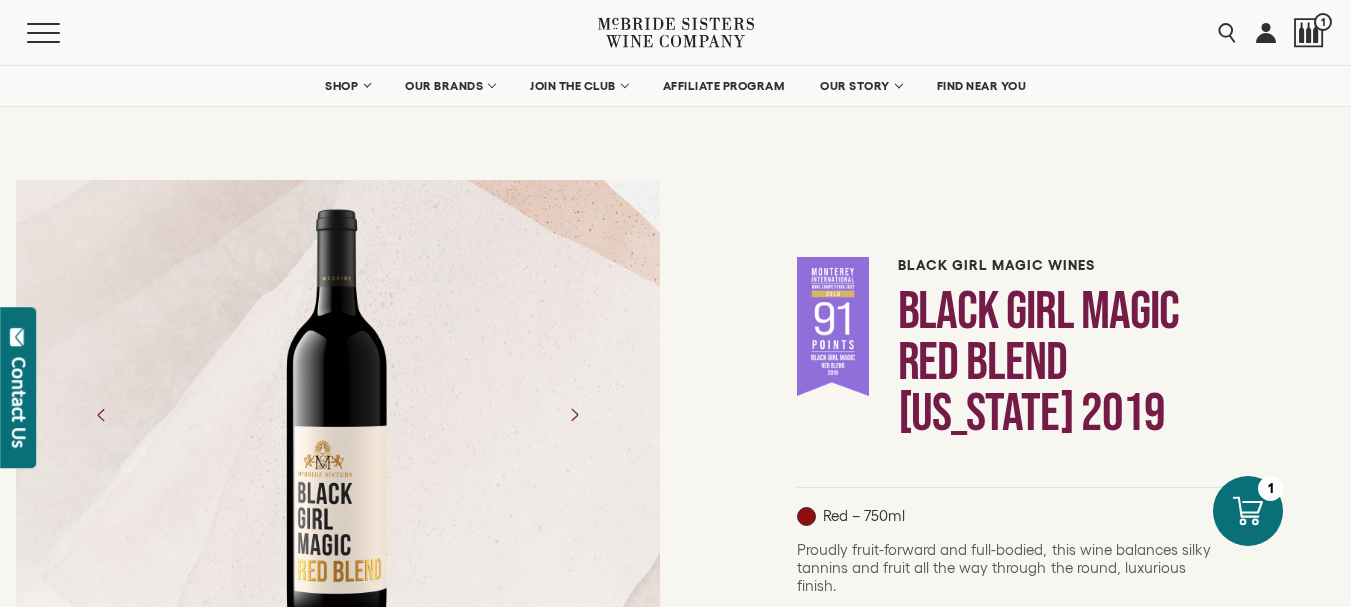 click at bounding box center [338, 415] 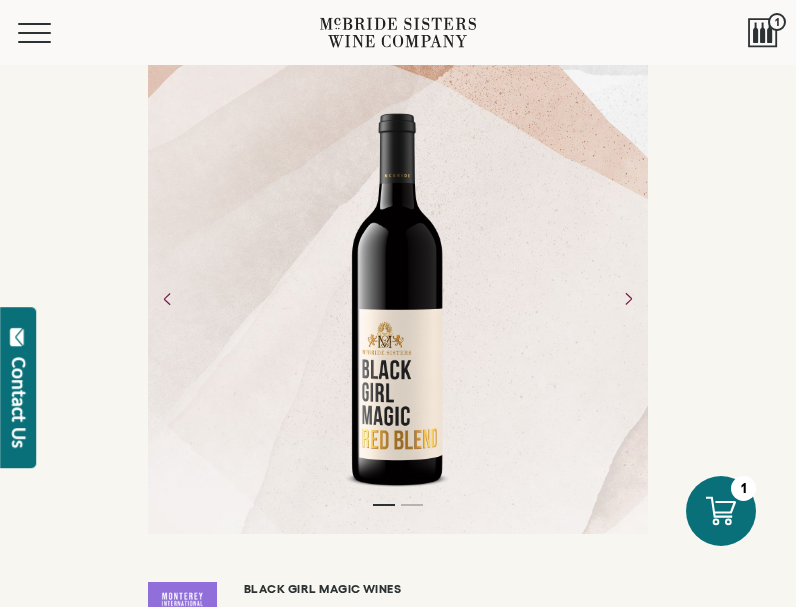 click at bounding box center (398, 299) 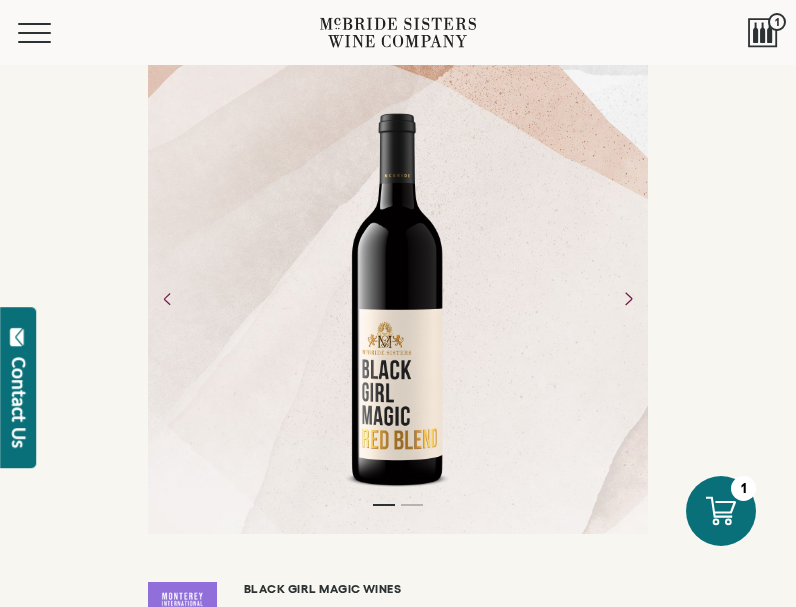 click 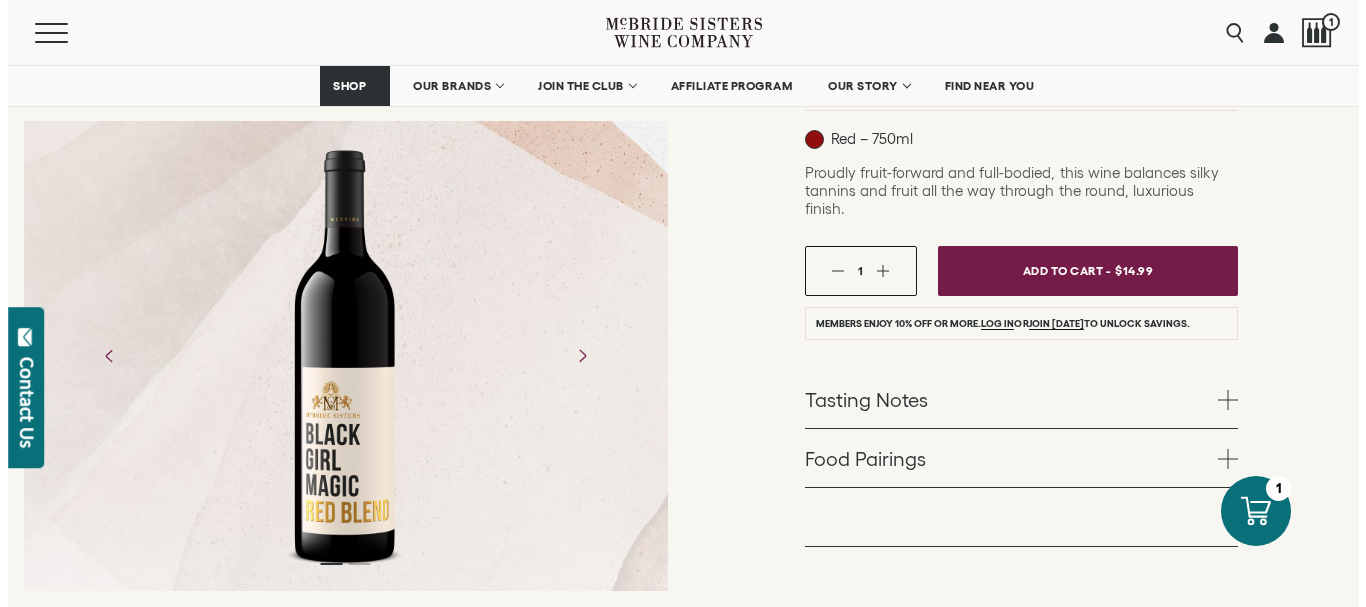 scroll, scrollTop: 400, scrollLeft: 0, axis: vertical 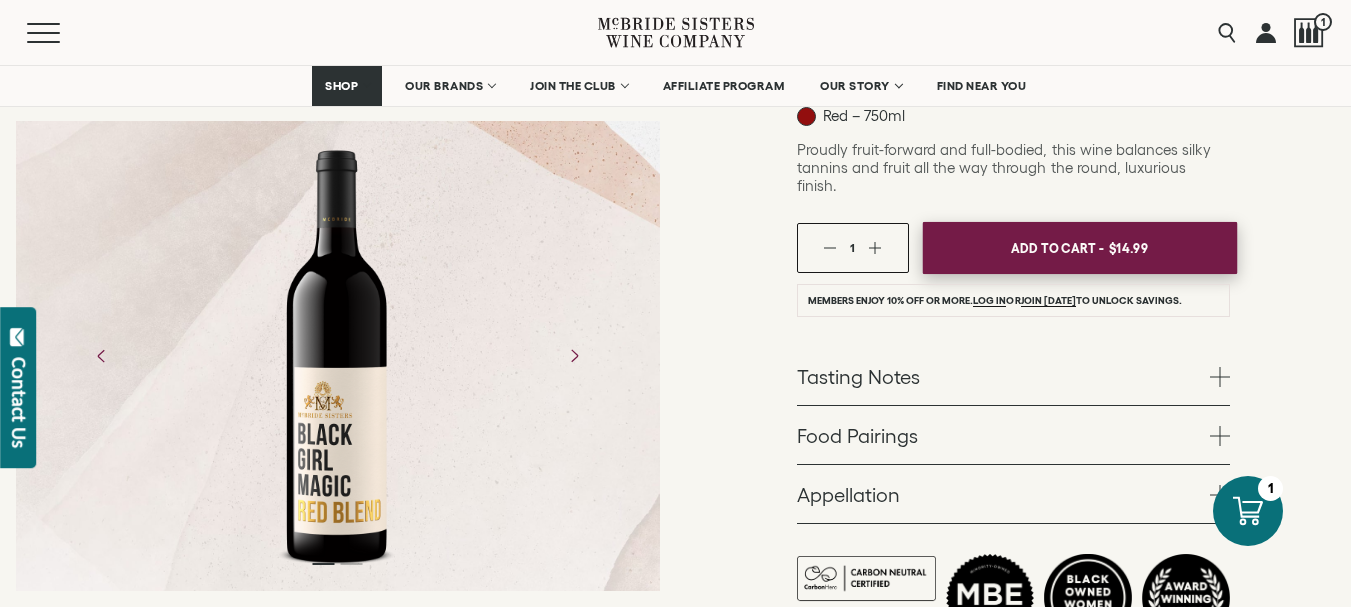 click on "Add To Cart -" at bounding box center (1057, 248) 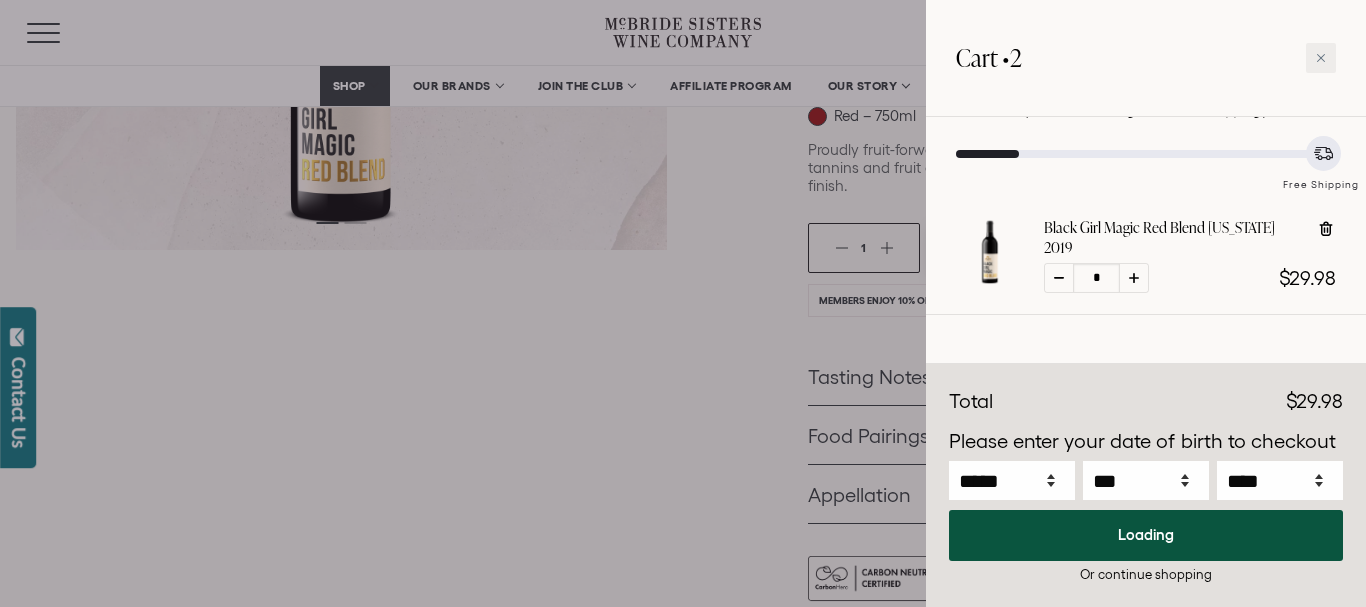 scroll, scrollTop: 131, scrollLeft: 0, axis: vertical 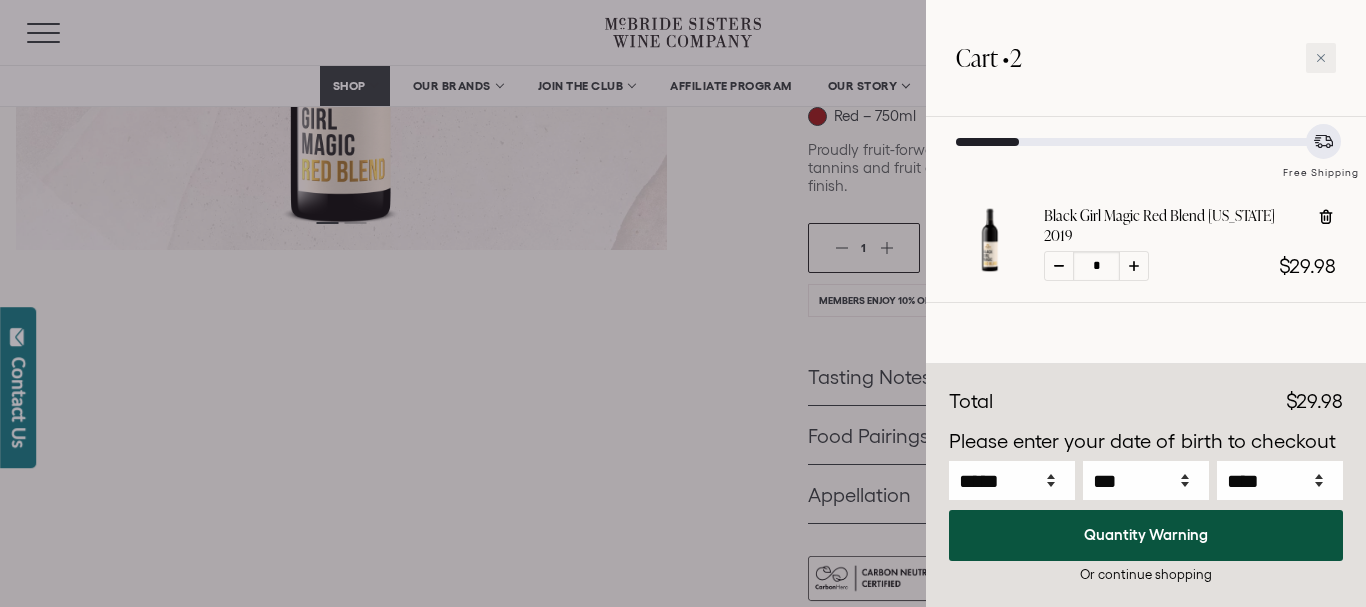 drag, startPoint x: 1002, startPoint y: 250, endPoint x: 987, endPoint y: 262, distance: 19.209373 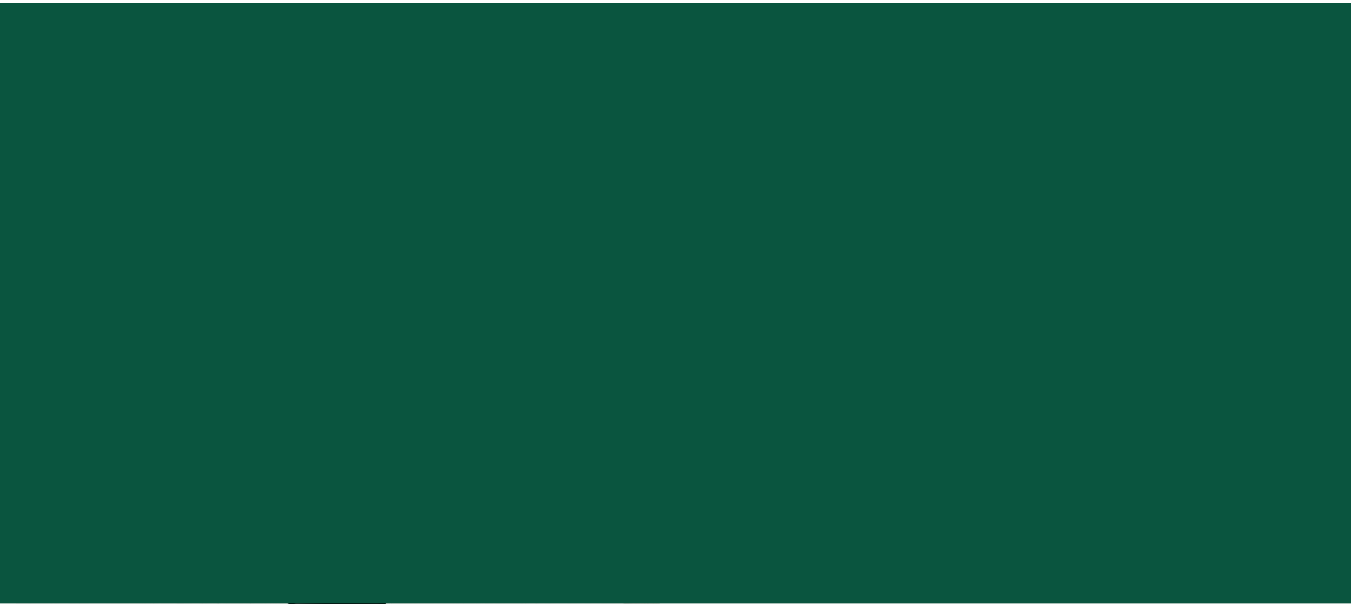 scroll, scrollTop: 0, scrollLeft: 0, axis: both 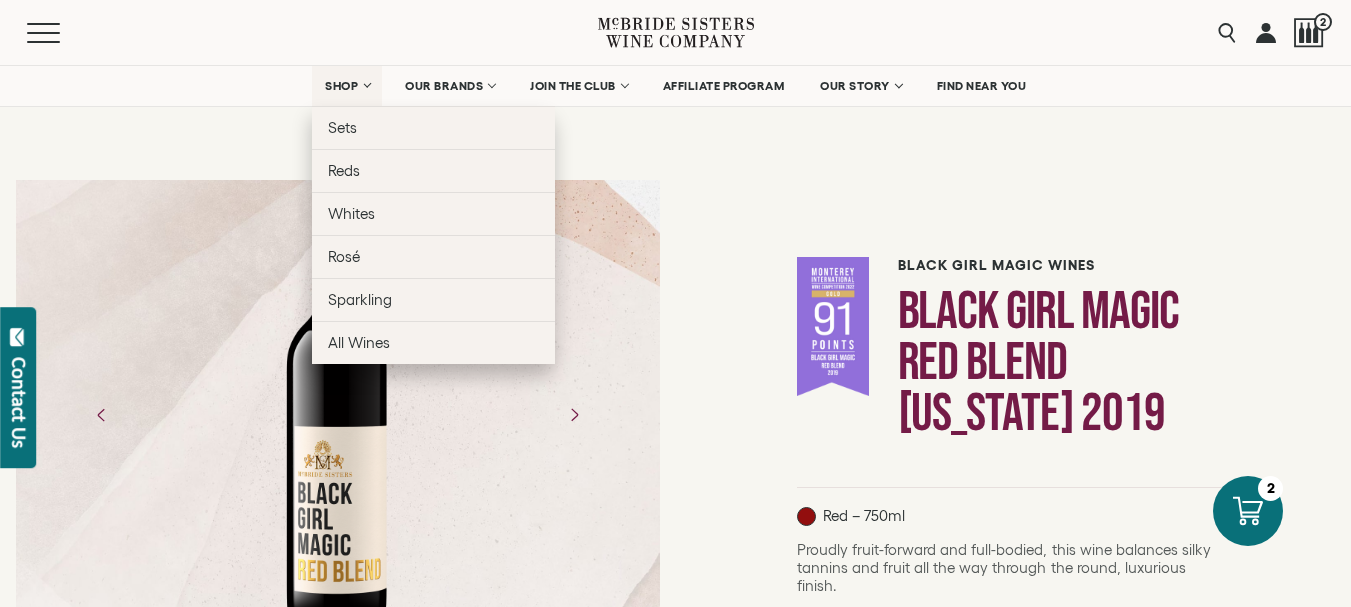 click on "SHOP" at bounding box center (342, 86) 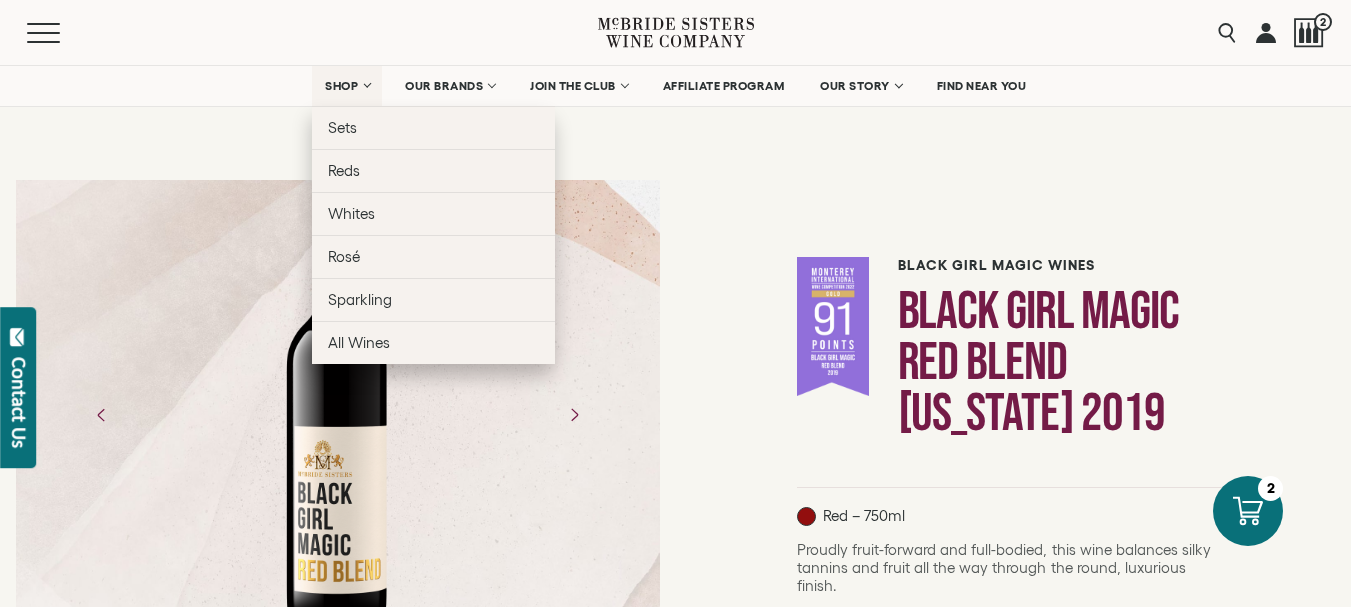 click on "SHOP" at bounding box center [342, 86] 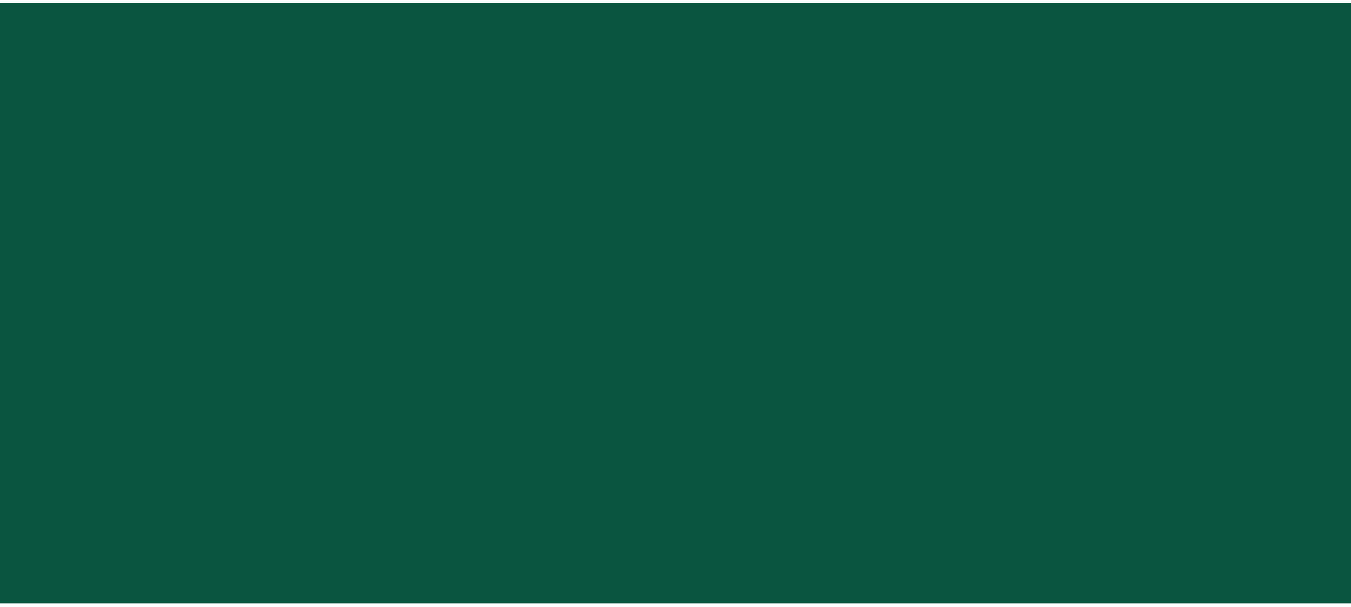 scroll, scrollTop: 0, scrollLeft: 0, axis: both 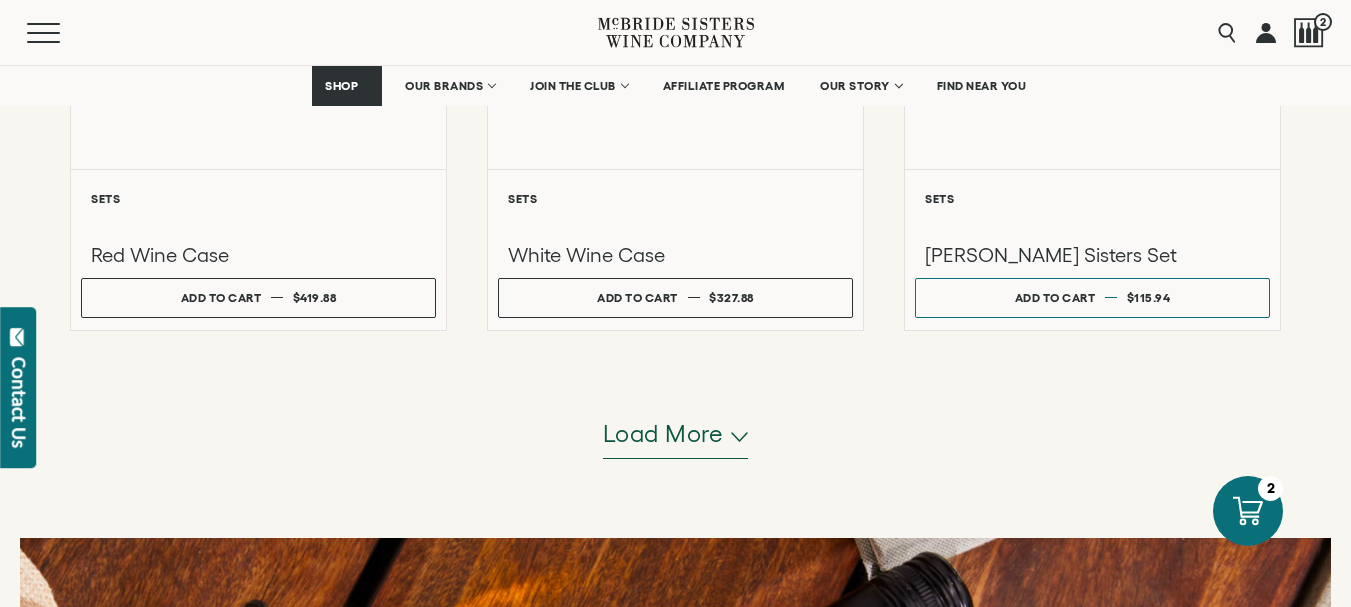 click on "Load more" at bounding box center [663, 434] 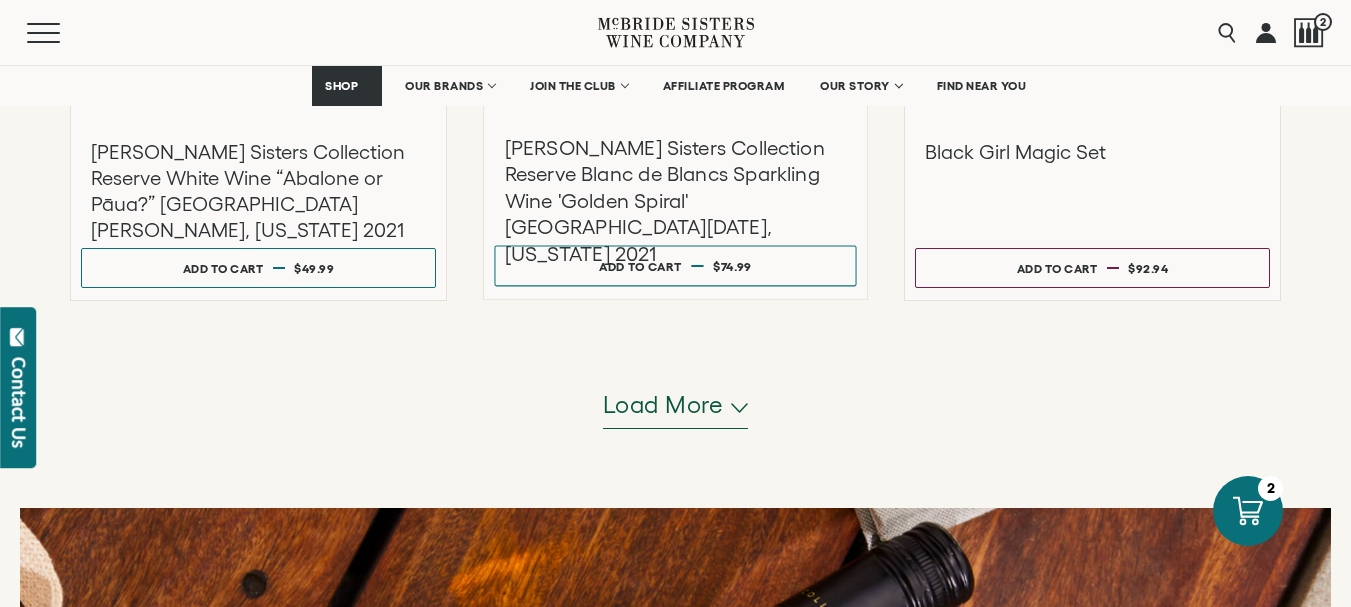 scroll, scrollTop: 4000, scrollLeft: 0, axis: vertical 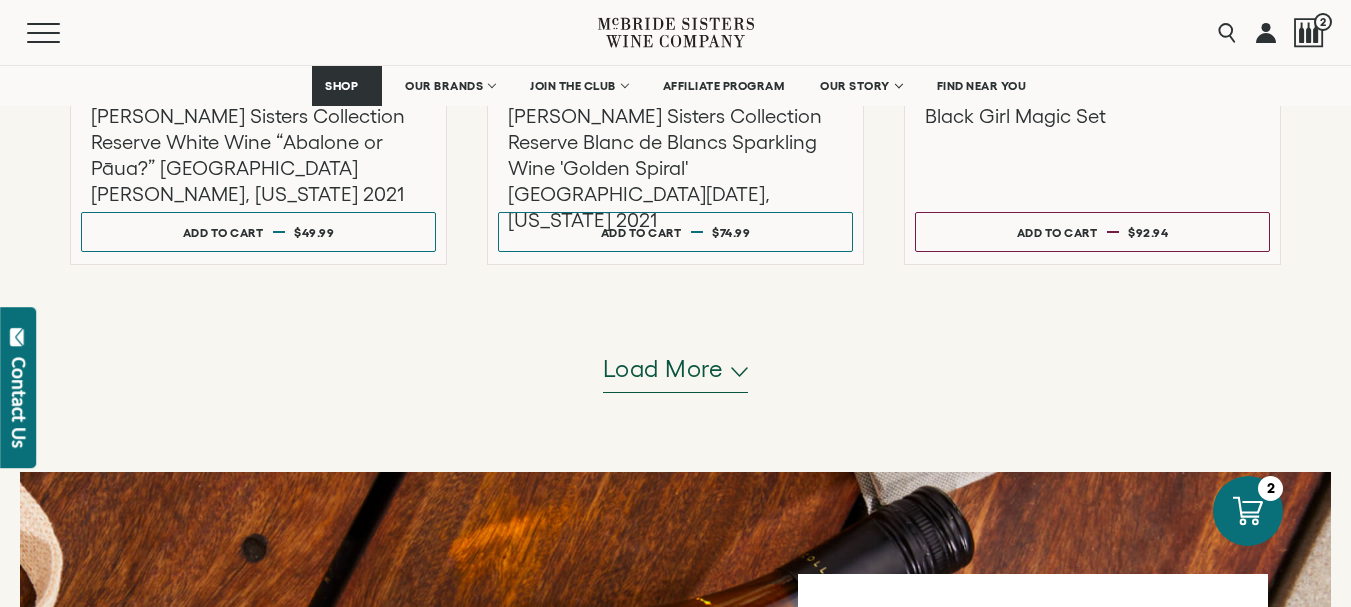 click on "Load more" at bounding box center (663, 369) 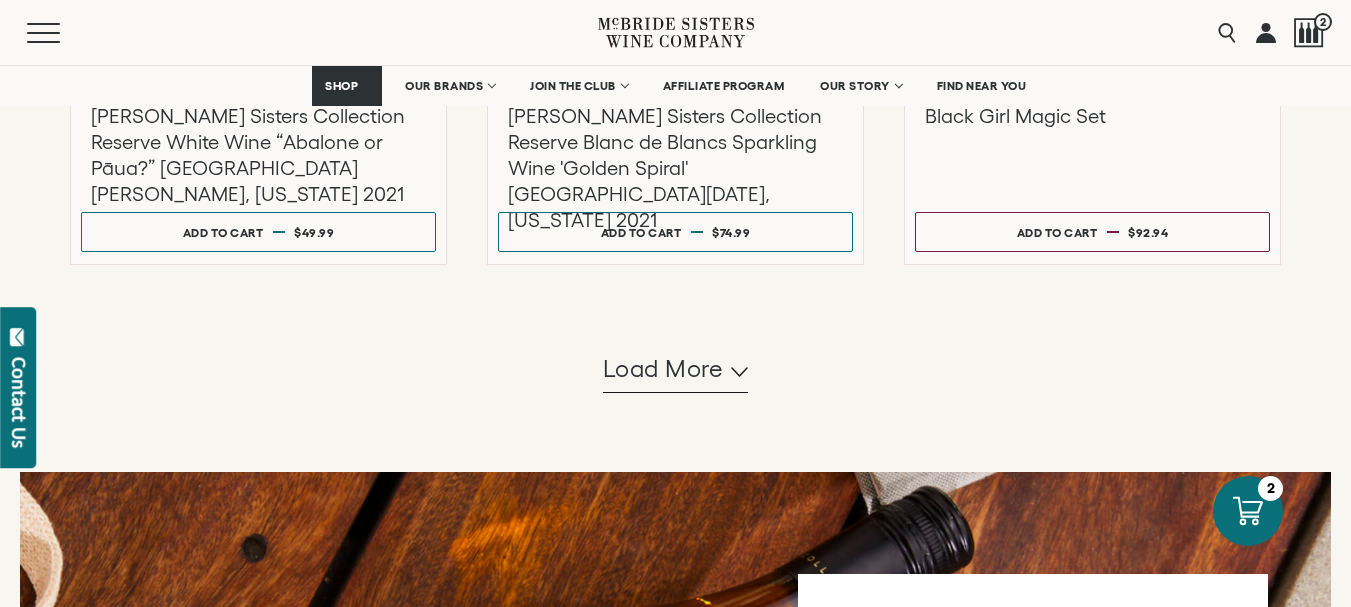 click at bounding box center (0, 0) 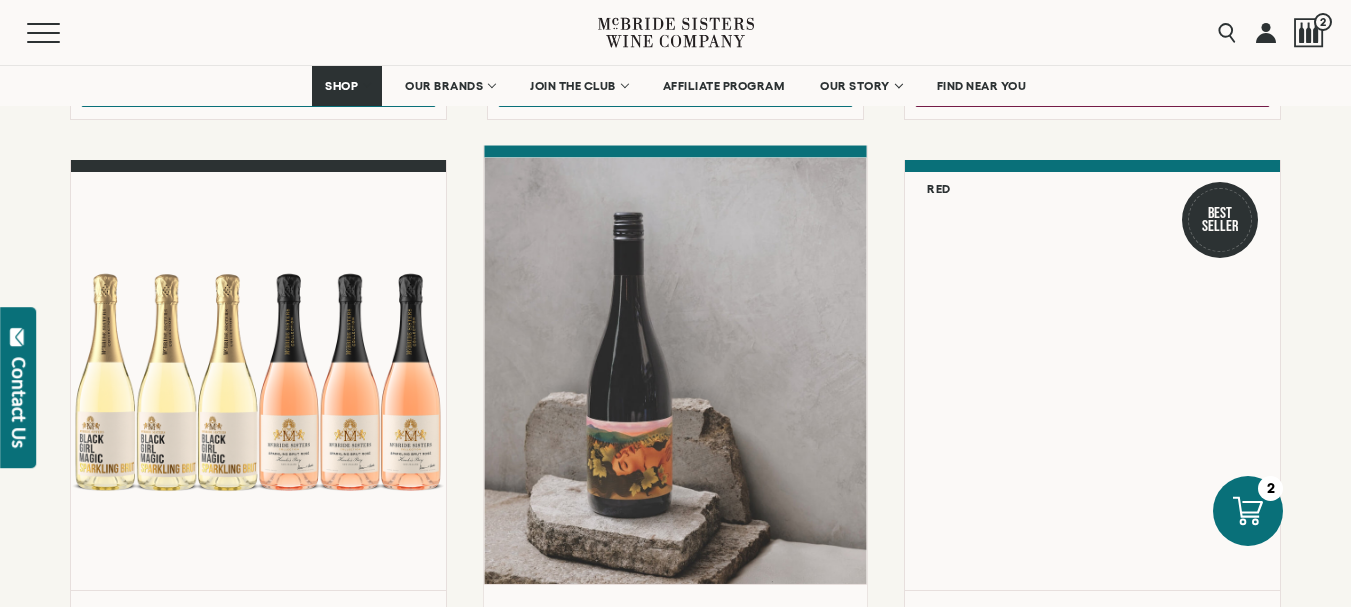 scroll, scrollTop: 4300, scrollLeft: 0, axis: vertical 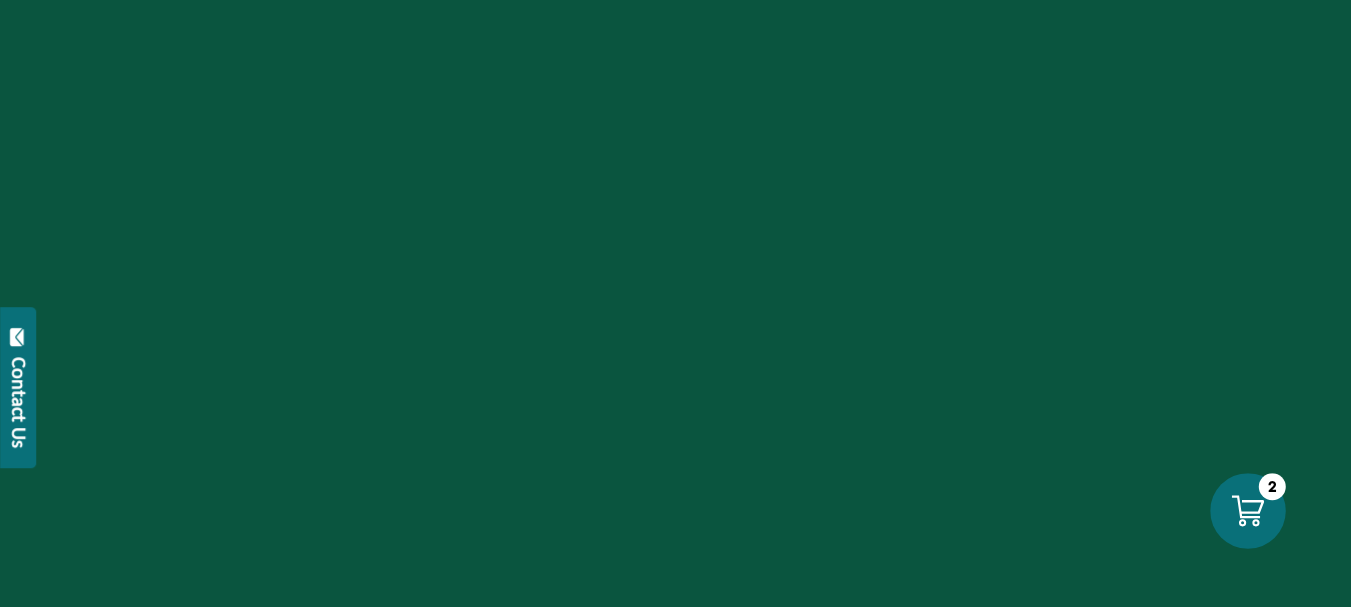 click 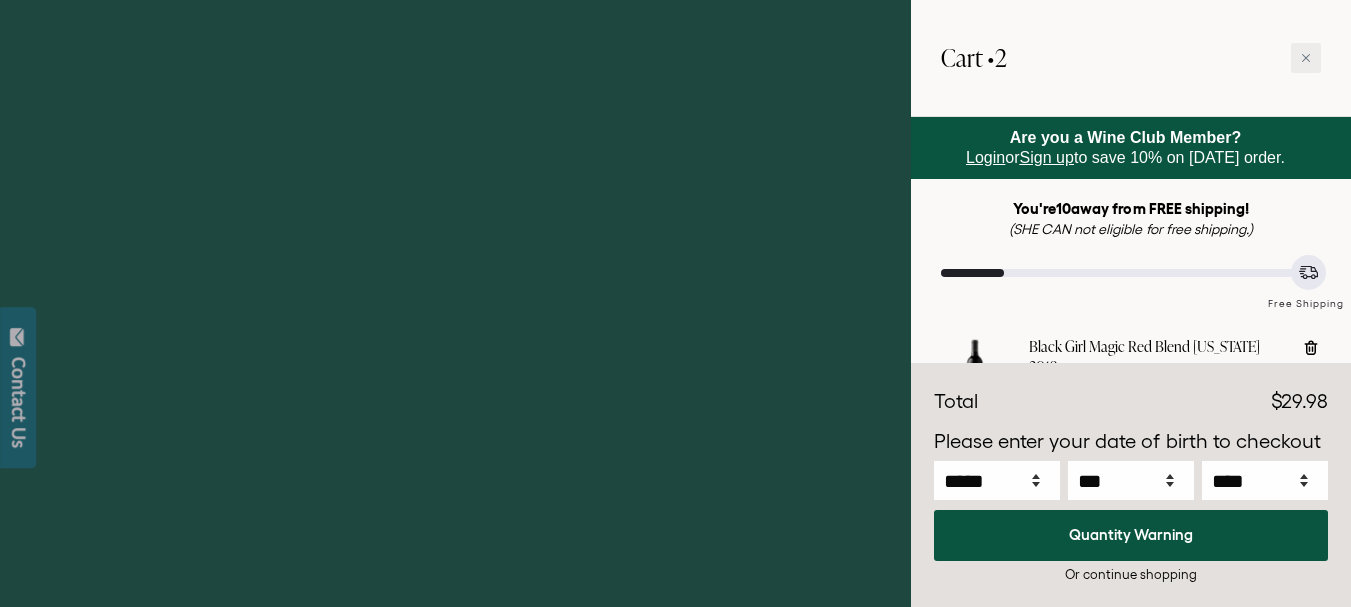 click at bounding box center [1249, 512] 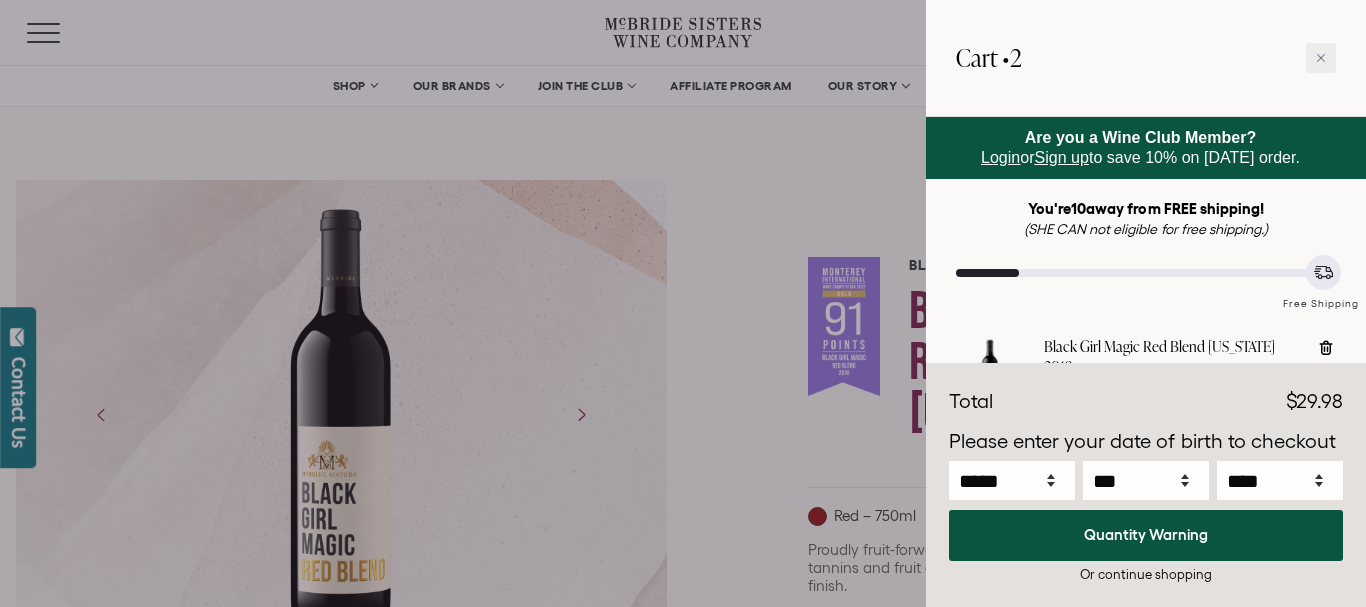 click at bounding box center [683, 303] 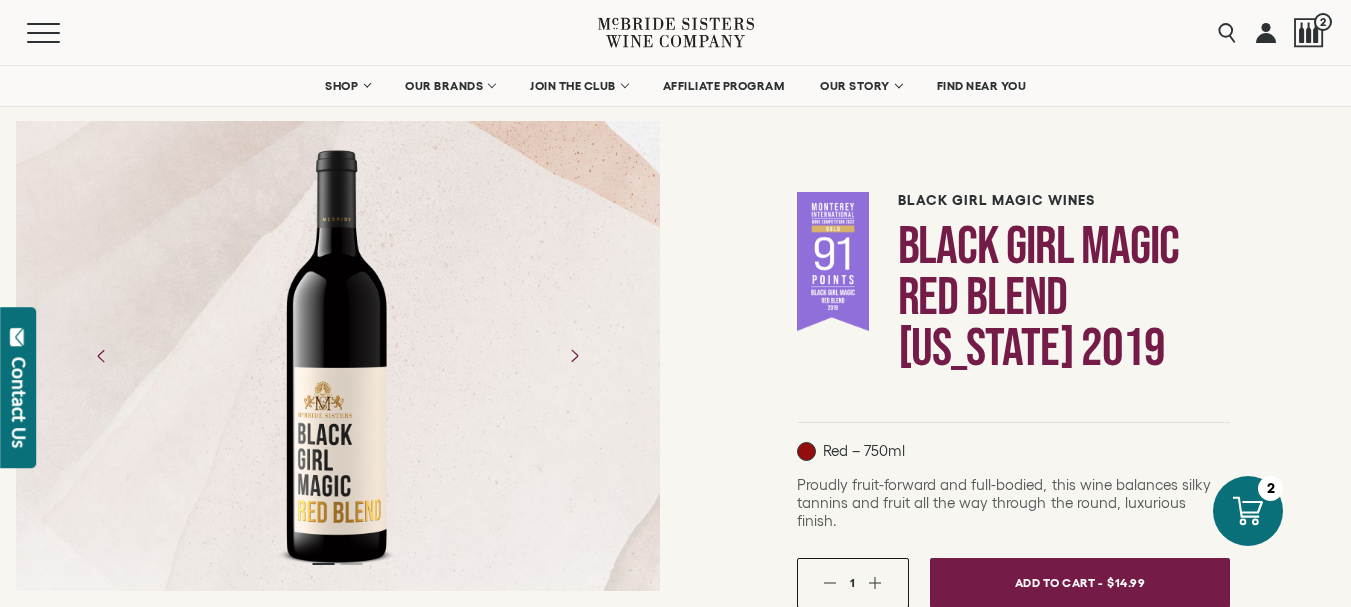 scroll, scrollTop: 100, scrollLeft: 0, axis: vertical 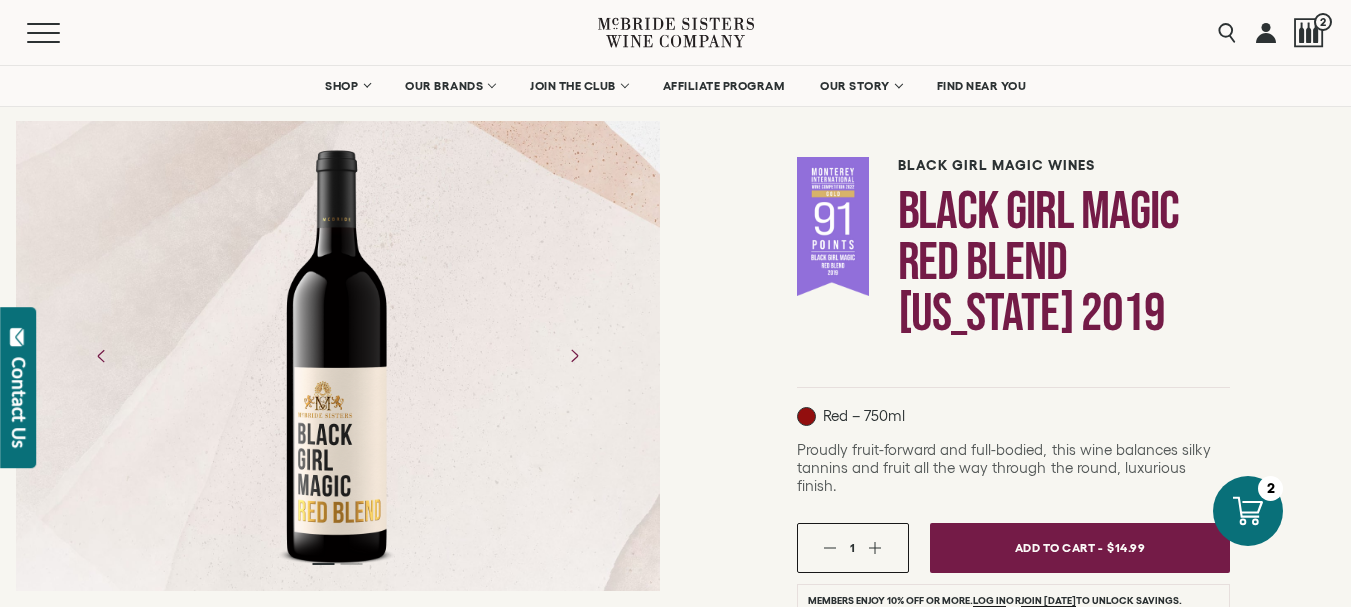 click at bounding box center (338, 356) 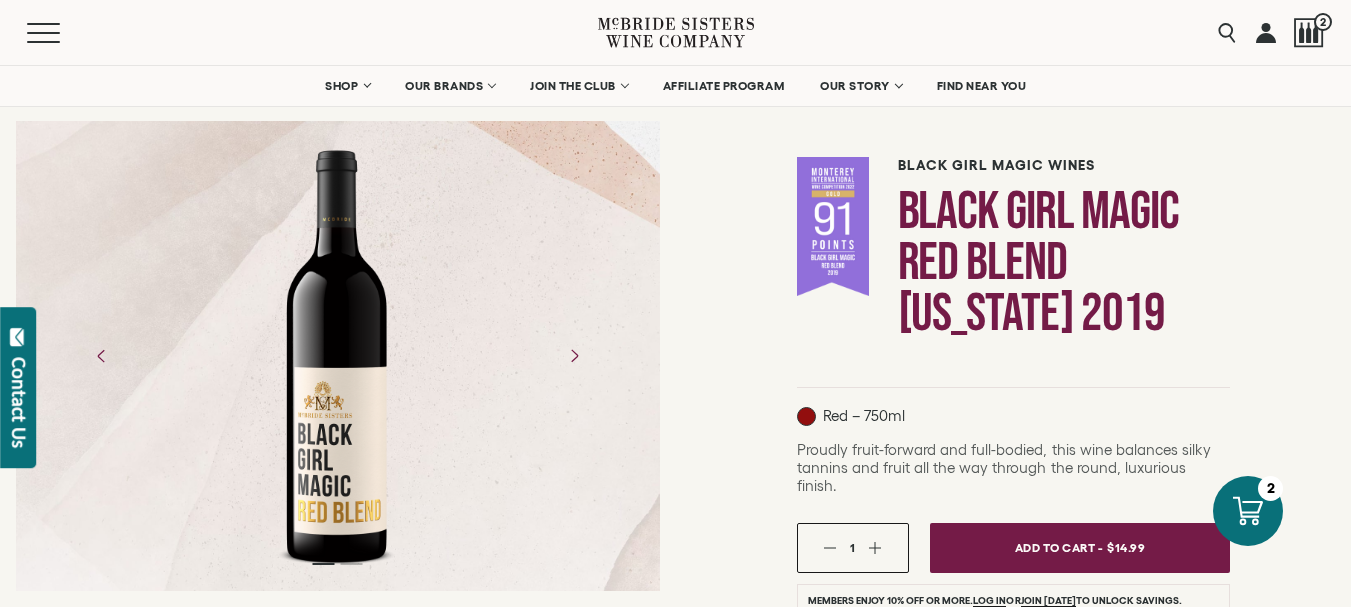 click at bounding box center (338, 356) 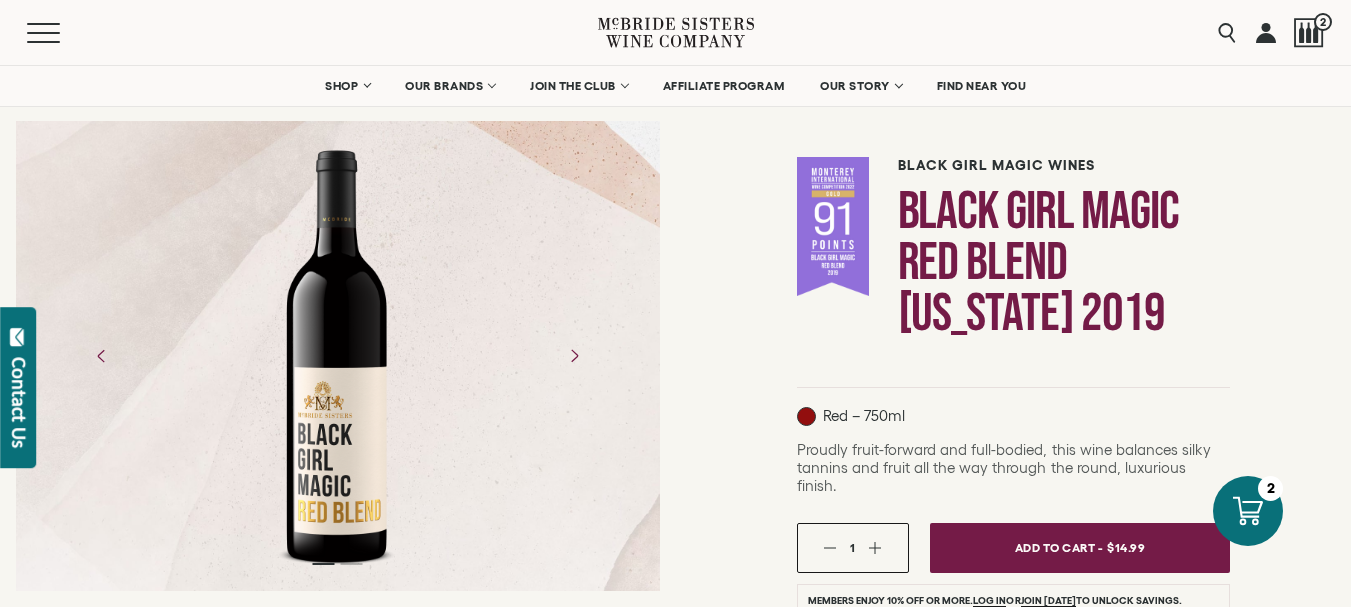 click at bounding box center [830, 547] 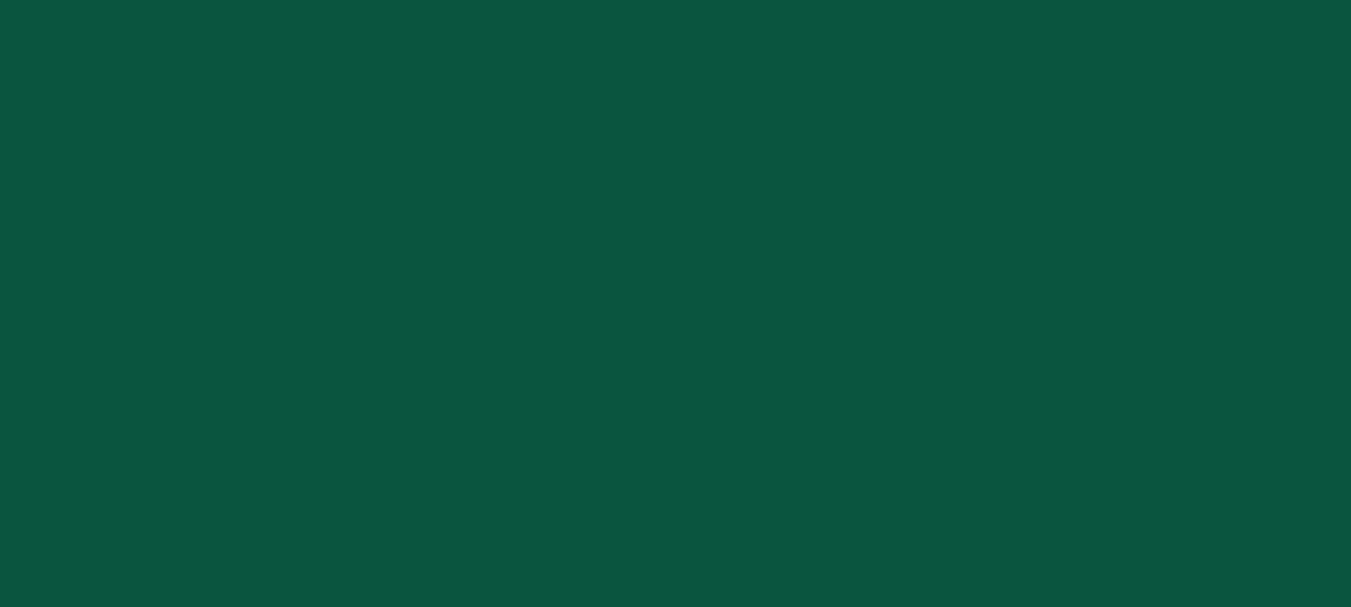 scroll, scrollTop: 0, scrollLeft: 0, axis: both 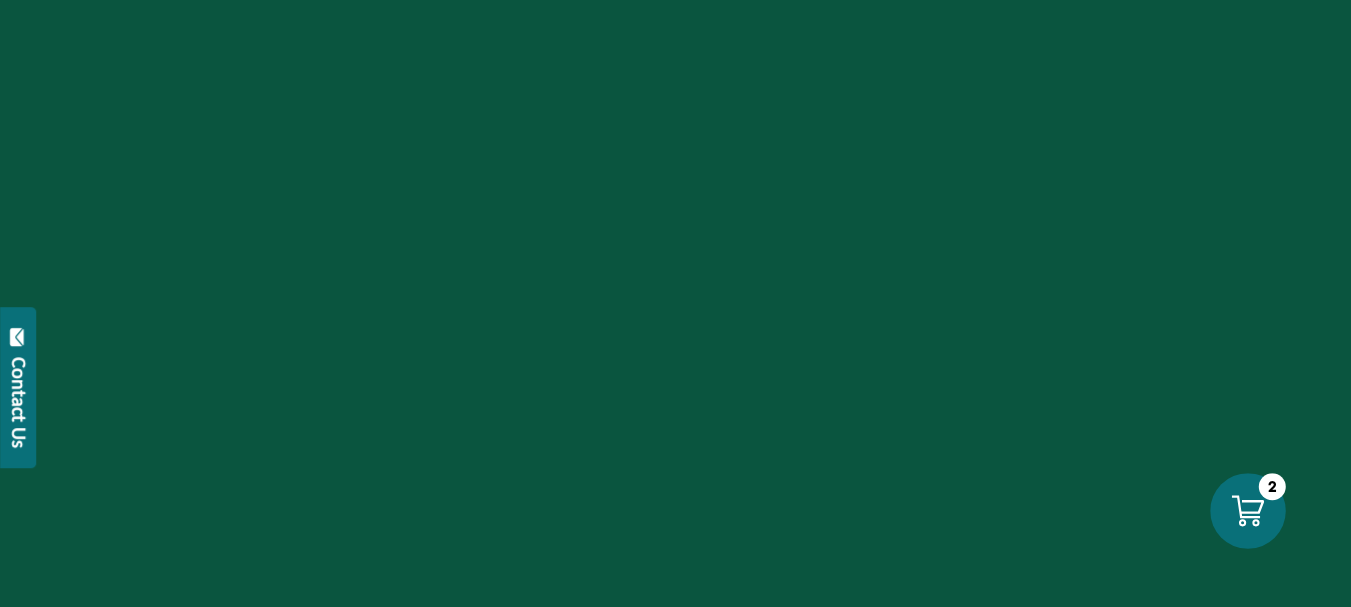 click 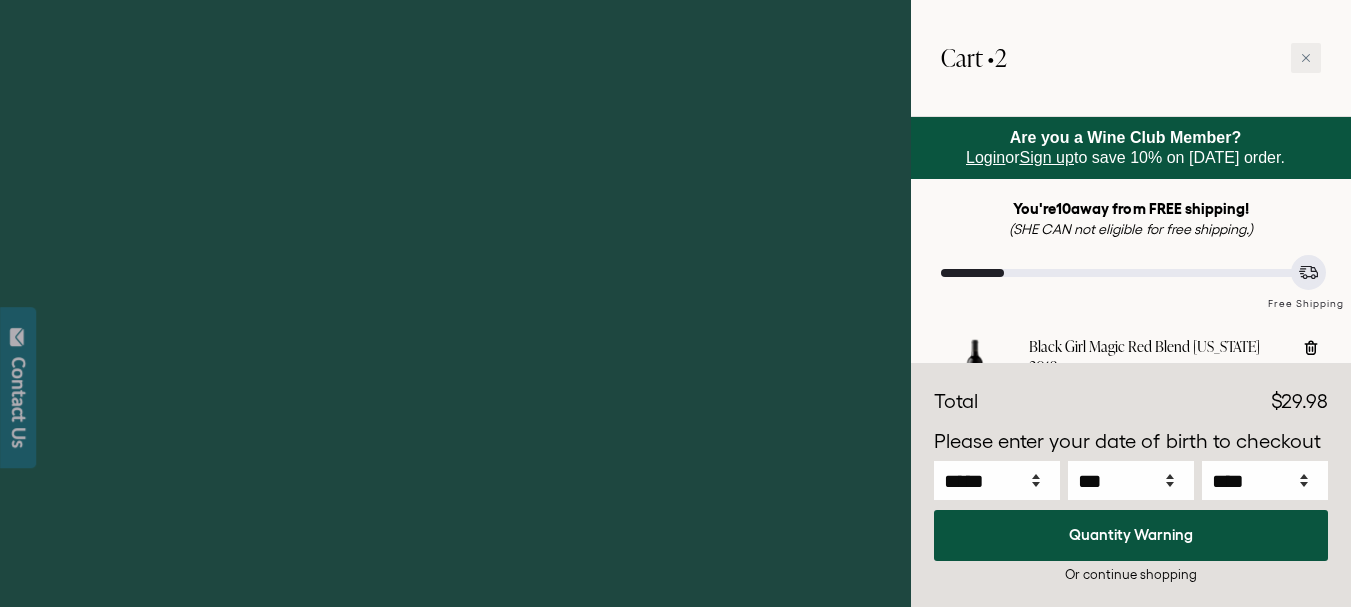 drag, startPoint x: 1249, startPoint y: 500, endPoint x: 1205, endPoint y: 385, distance: 123.13001 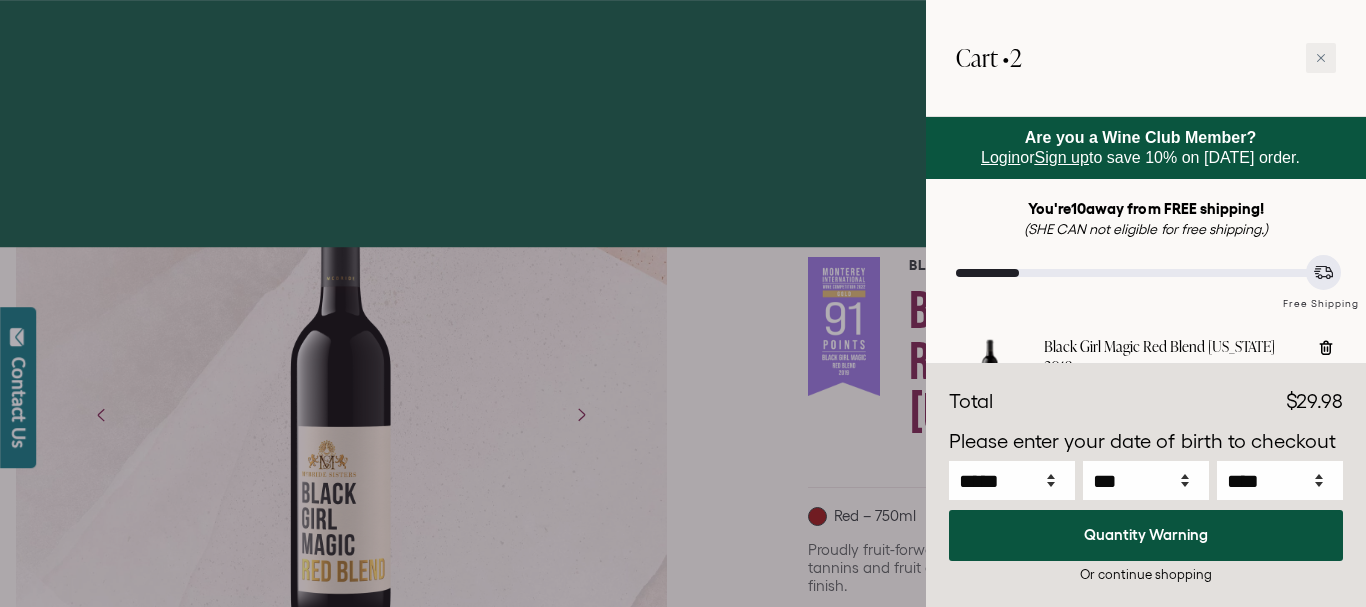 drag, startPoint x: 1205, startPoint y: 385, endPoint x: 1321, endPoint y: 44, distance: 360.19022 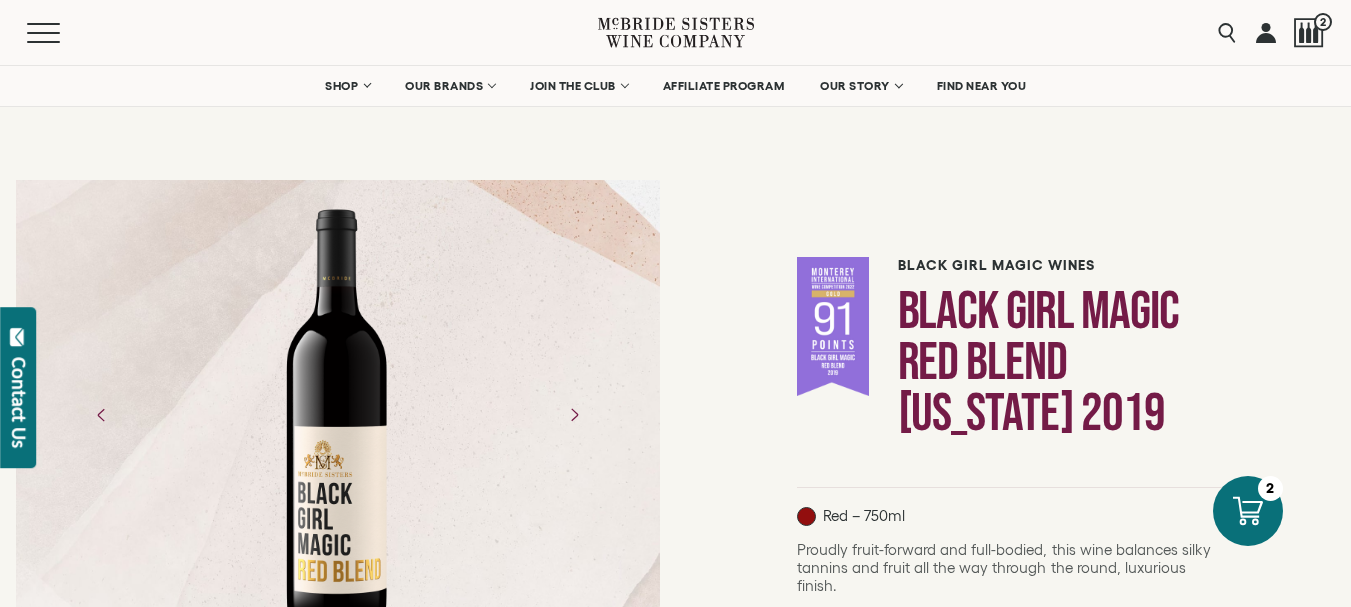 click on "Cart •  2" at bounding box center (1571, 58) 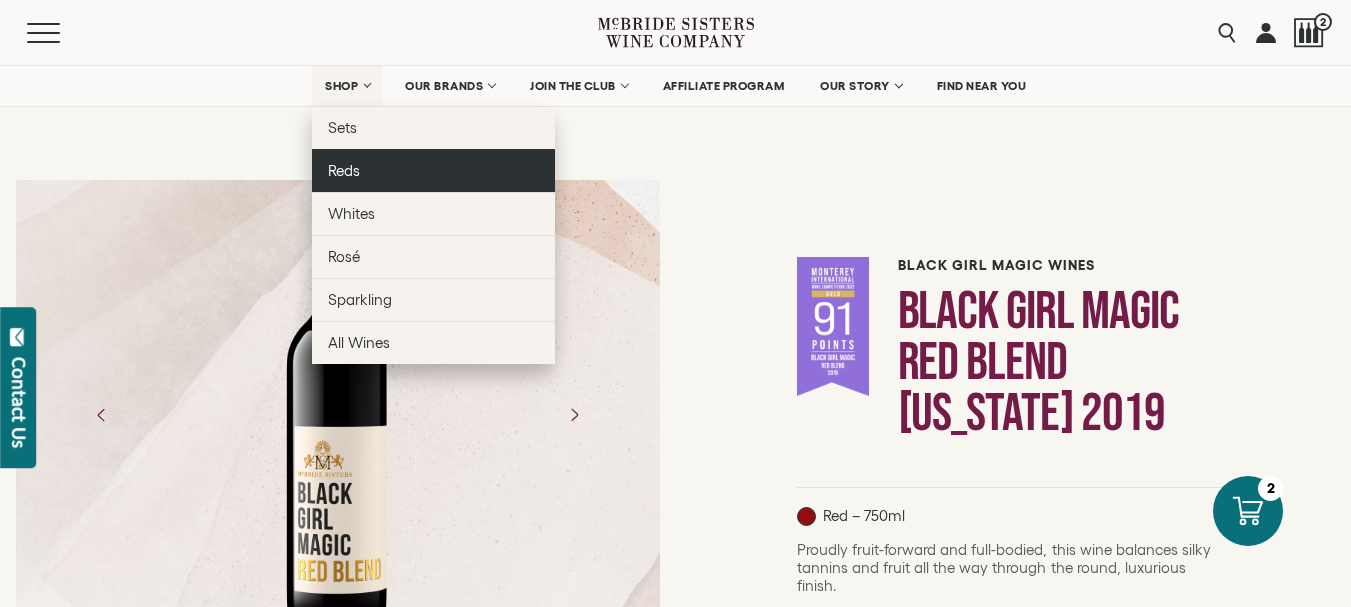 click on "Reds" at bounding box center [433, 170] 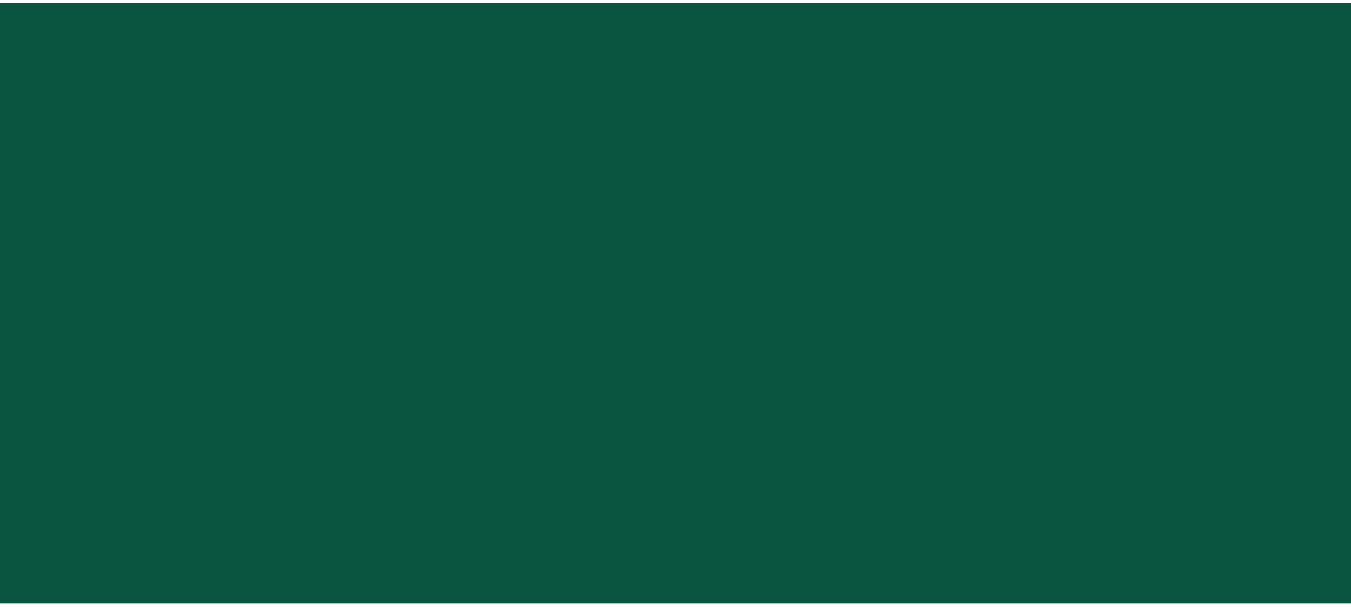 scroll, scrollTop: 0, scrollLeft: 0, axis: both 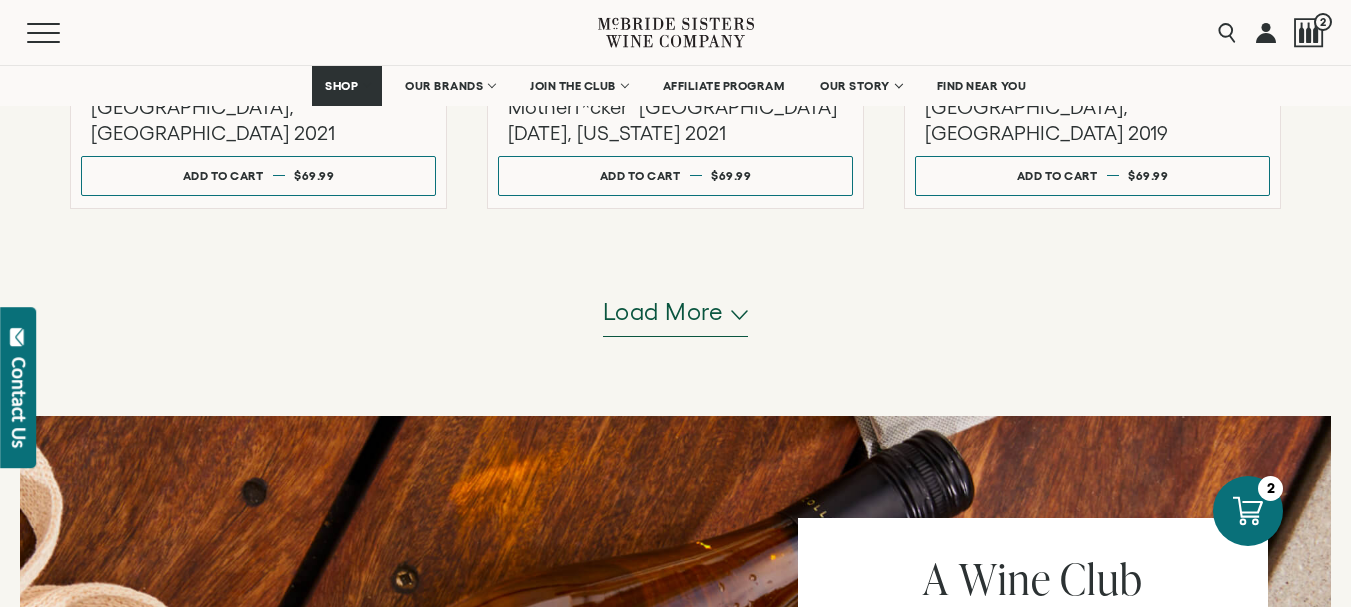 click on "Load more" at bounding box center [663, 312] 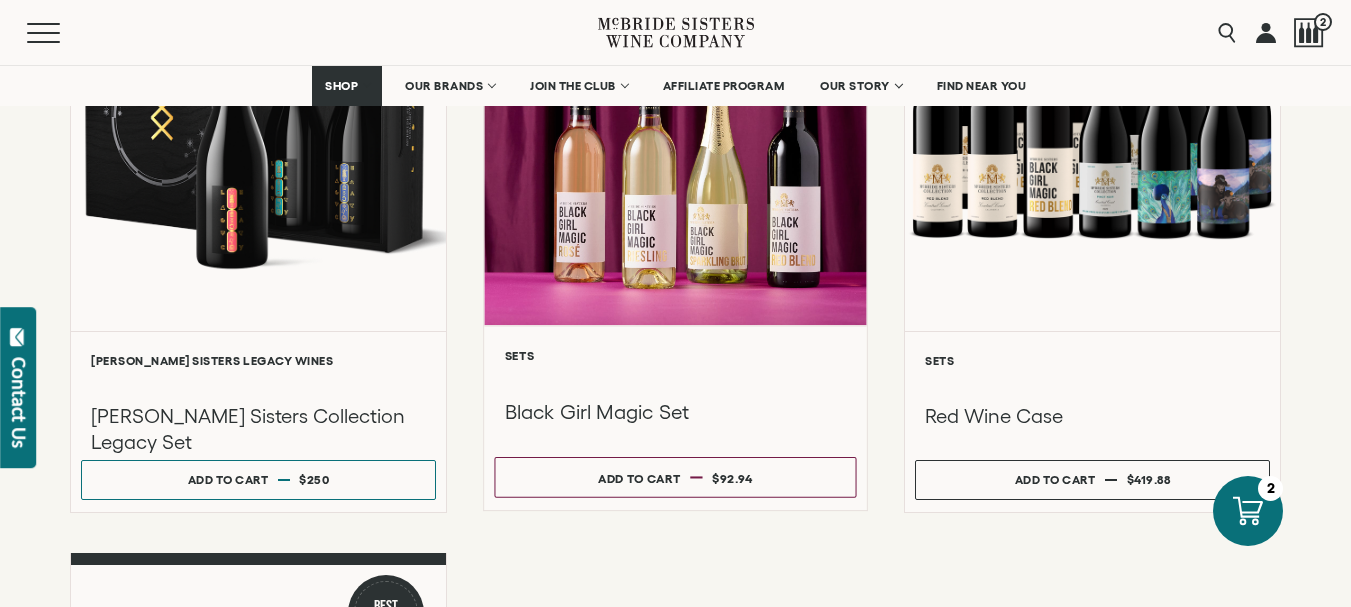 scroll, scrollTop: 2900, scrollLeft: 0, axis: vertical 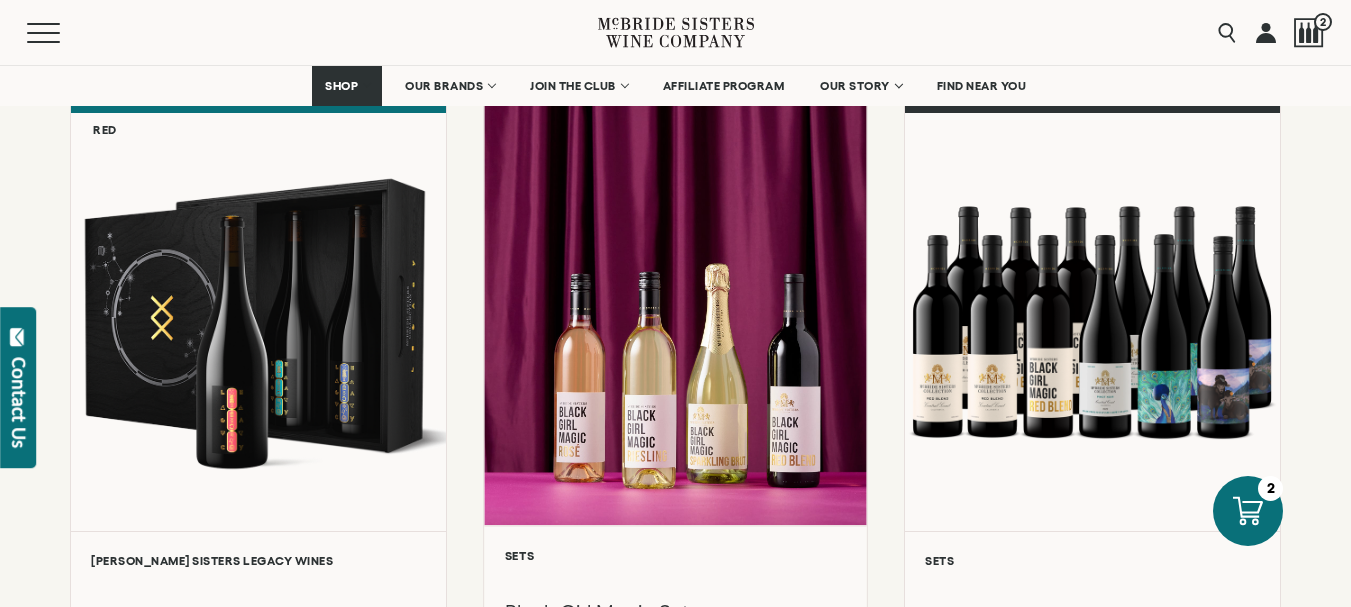drag, startPoint x: 982, startPoint y: 323, endPoint x: 815, endPoint y: 395, distance: 181.85983 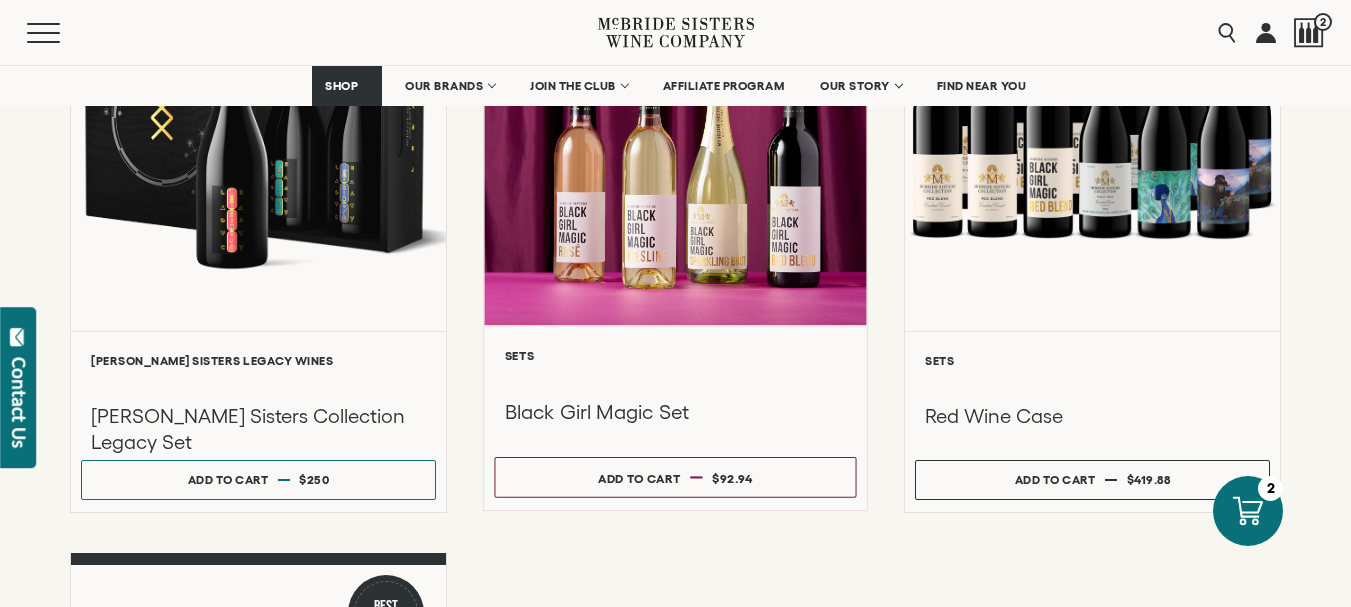 scroll, scrollTop: 3155, scrollLeft: 0, axis: vertical 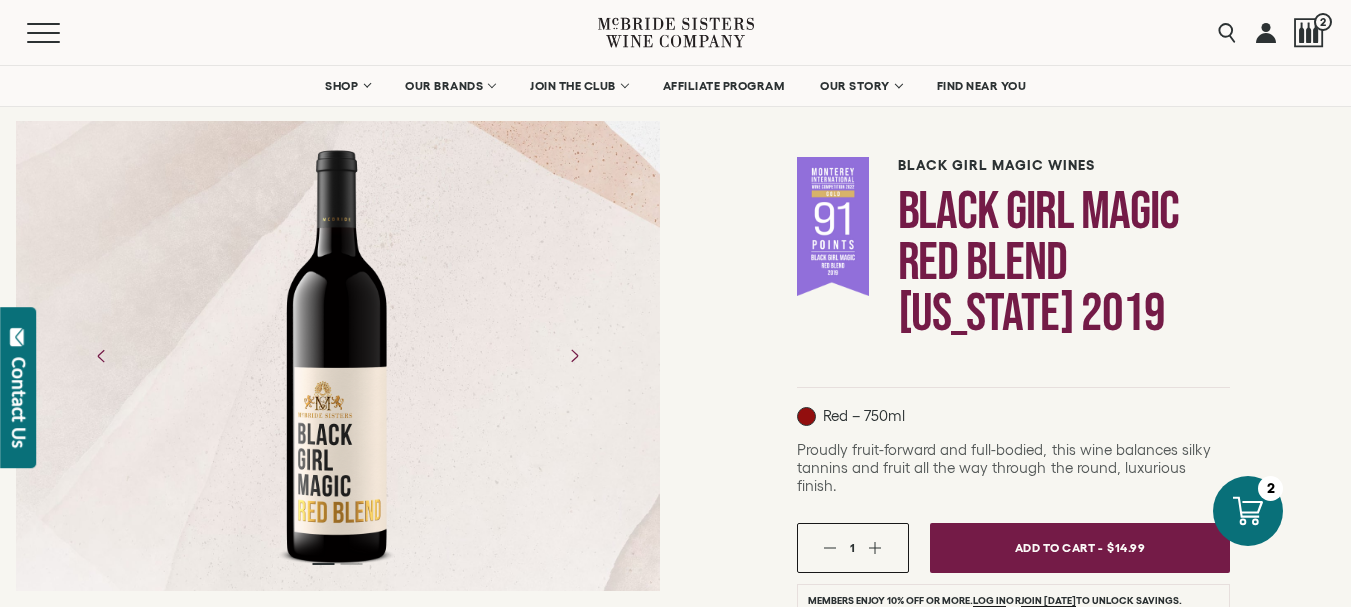 click at bounding box center (338, 356) 